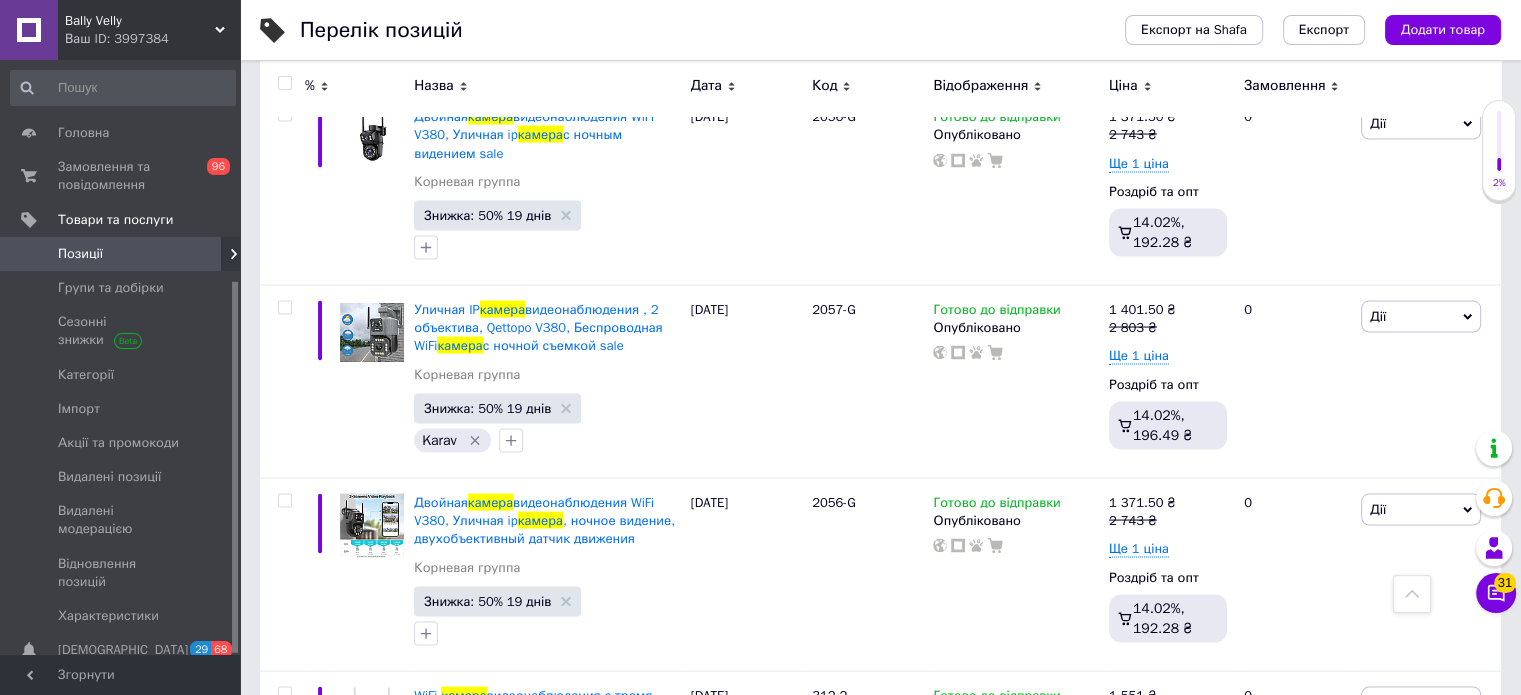 scroll, scrollTop: 3840, scrollLeft: 0, axis: vertical 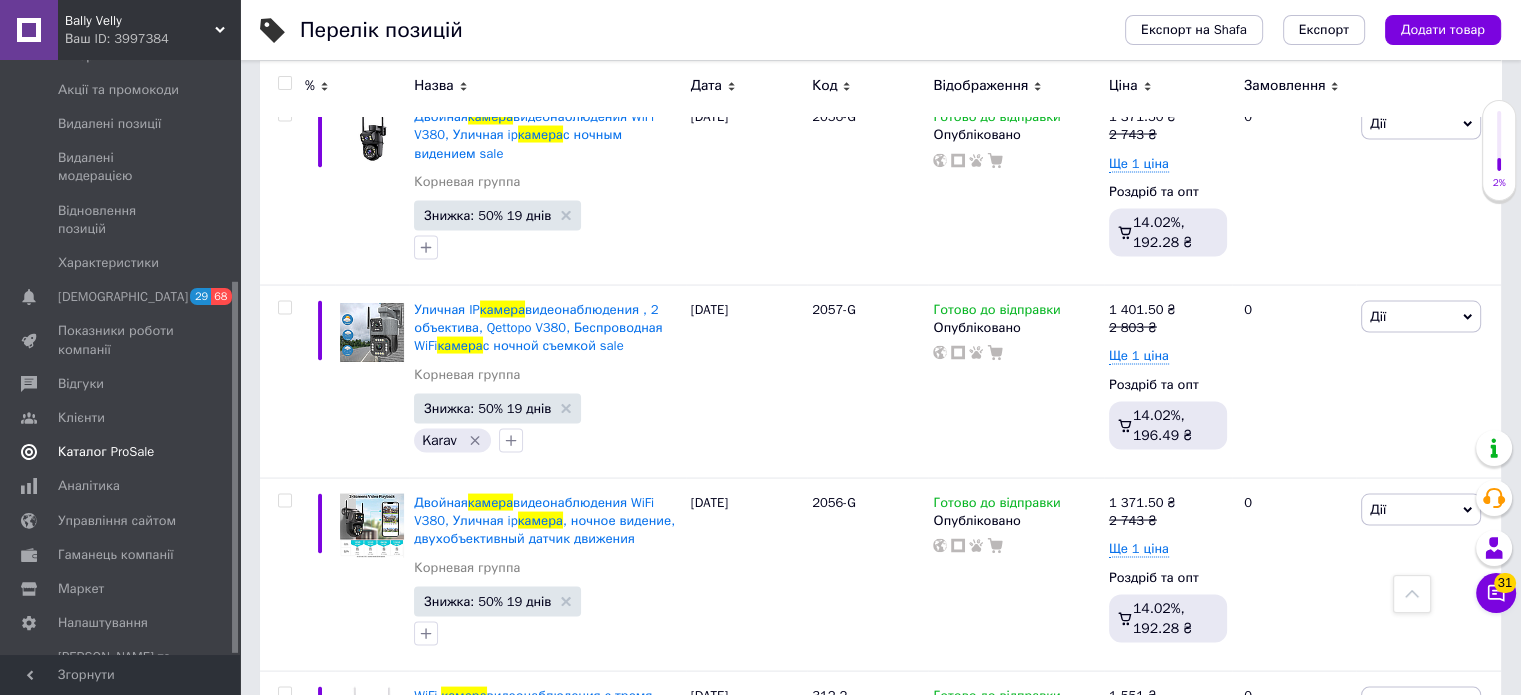 click on "Каталог ProSale" at bounding box center [106, 452] 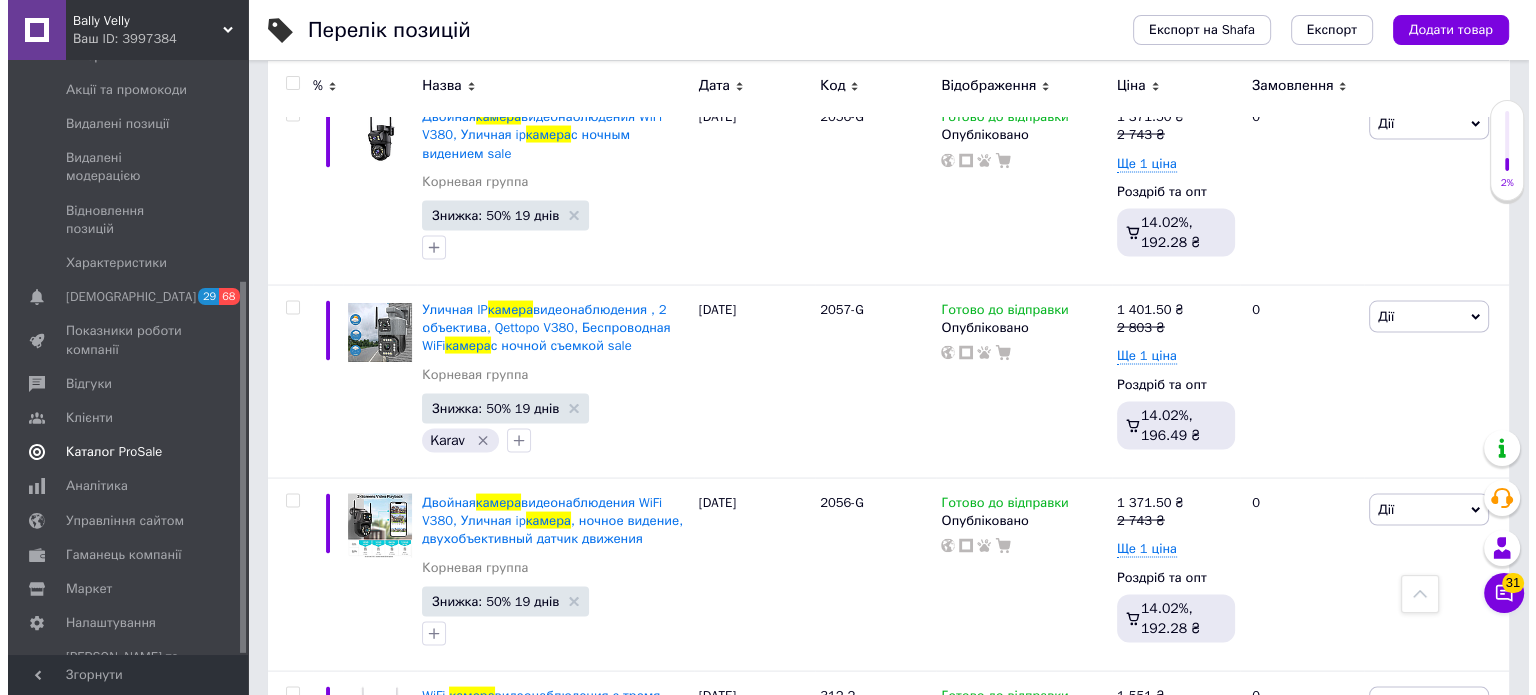 scroll, scrollTop: 0, scrollLeft: 0, axis: both 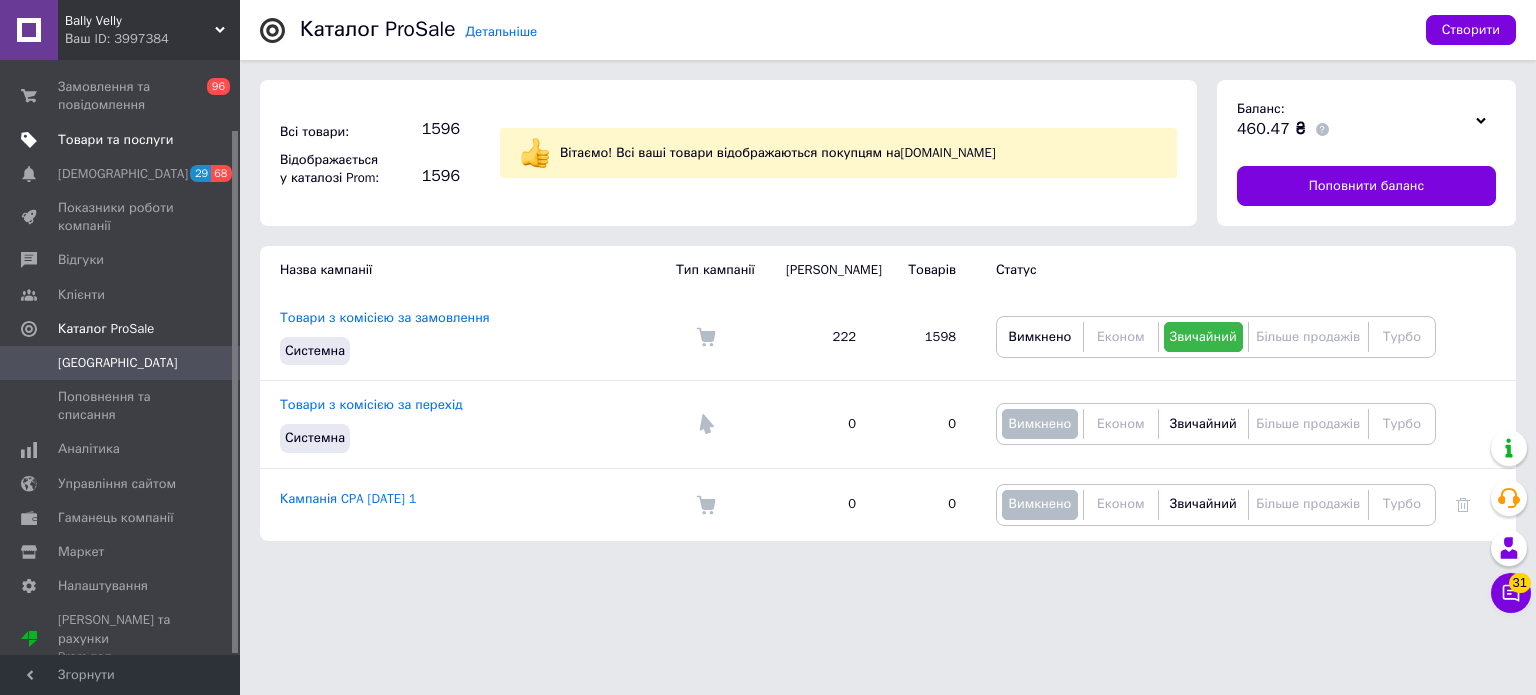 click on "Товари та послуги" at bounding box center (123, 140) 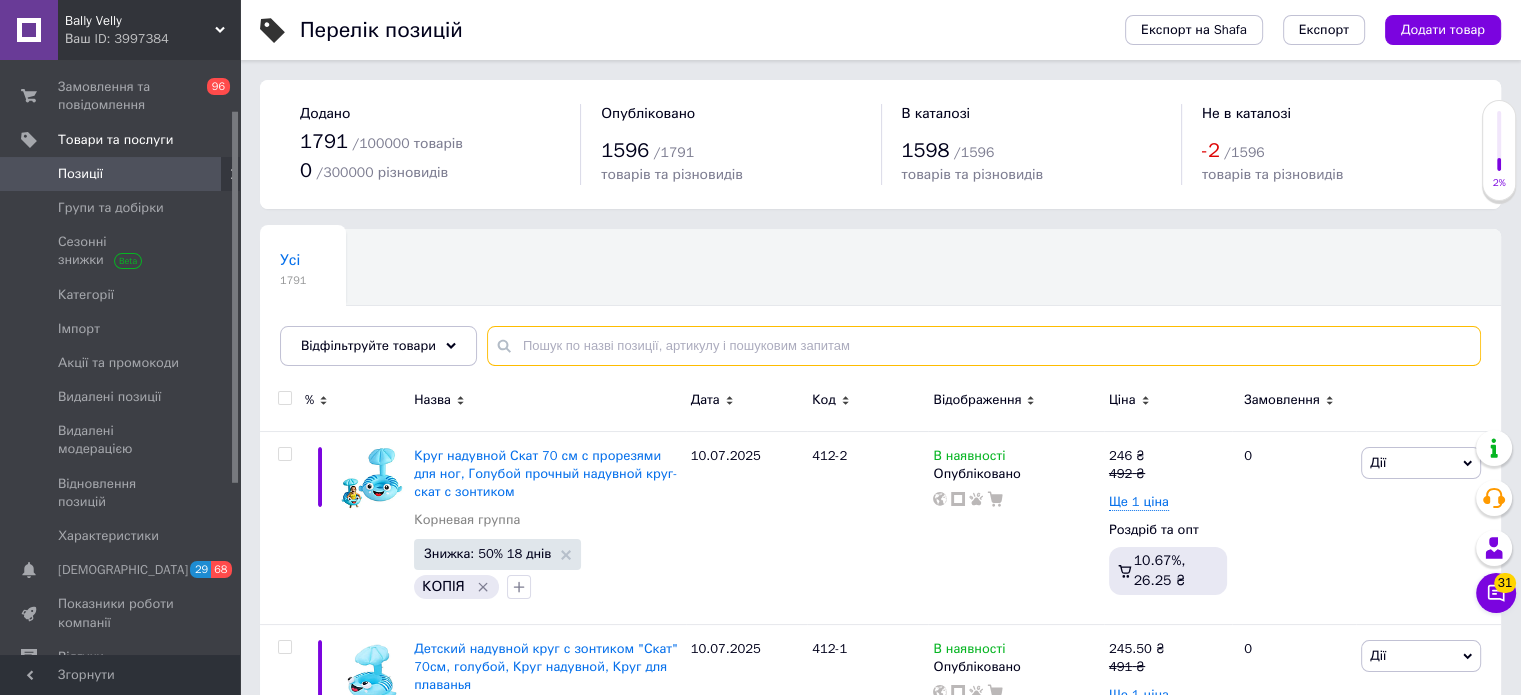 click at bounding box center [984, 346] 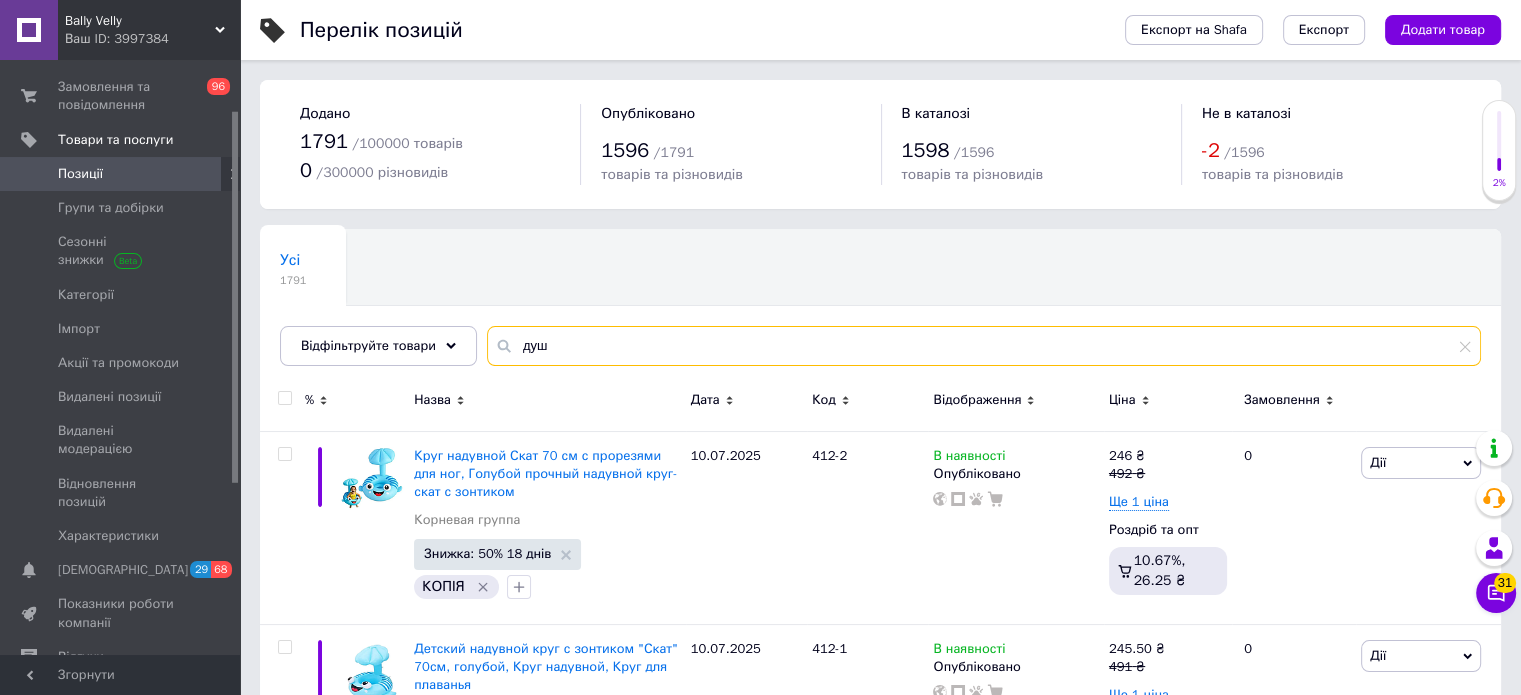 type on "душ" 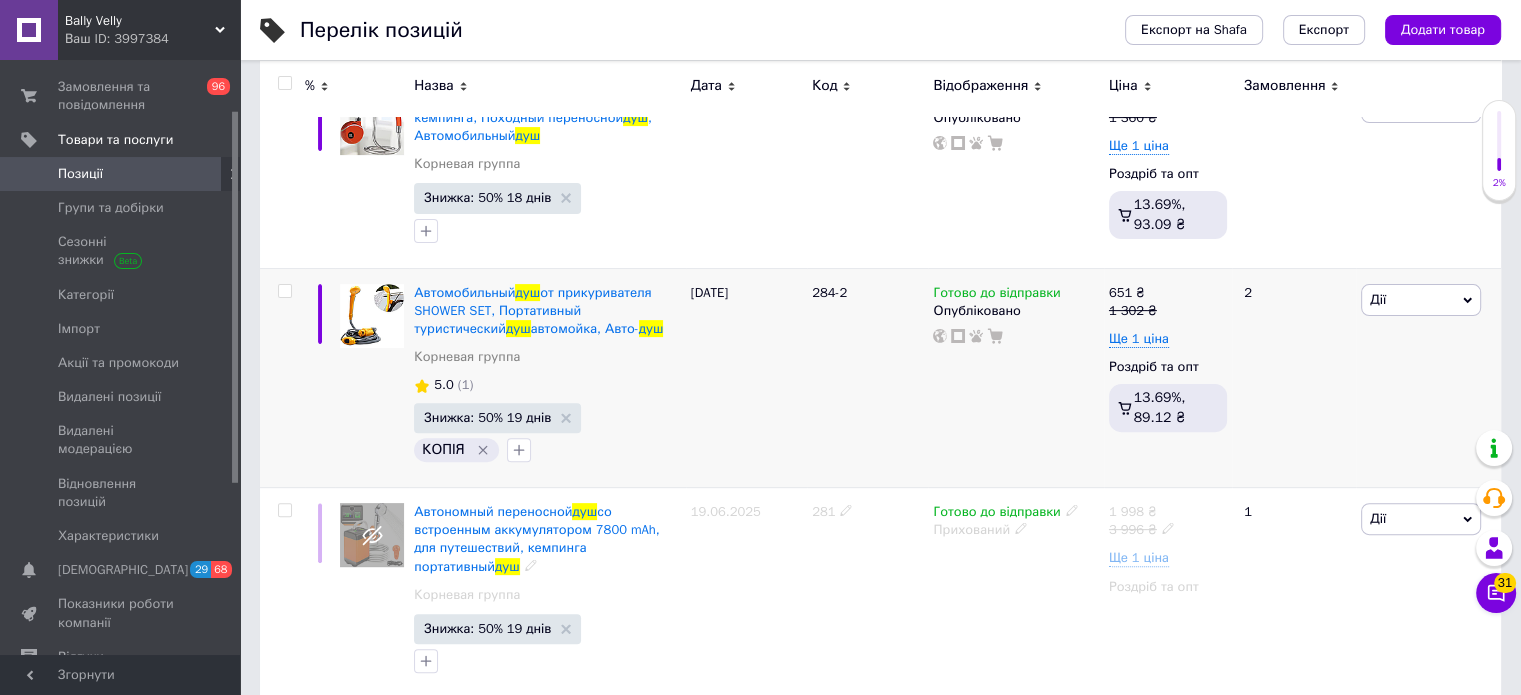 scroll, scrollTop: 720, scrollLeft: 0, axis: vertical 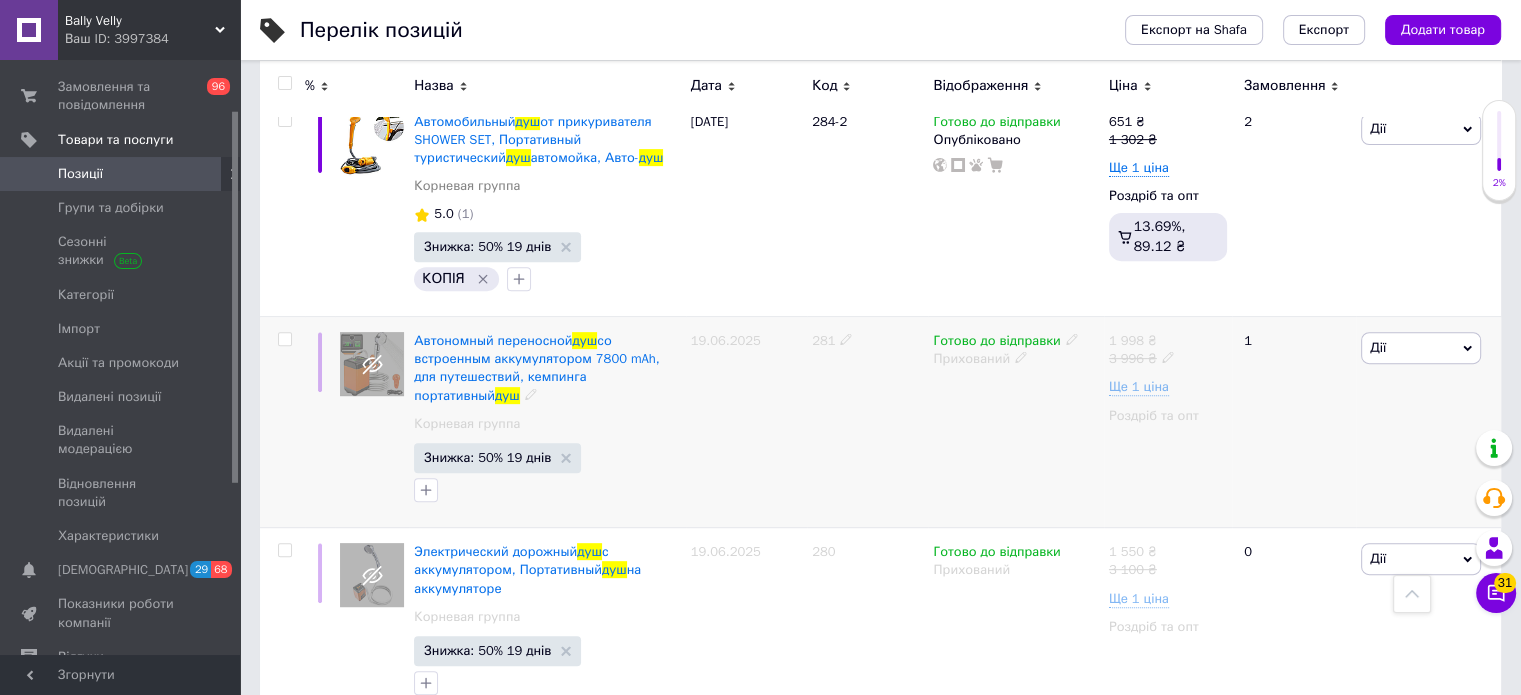 click at bounding box center (284, 339) 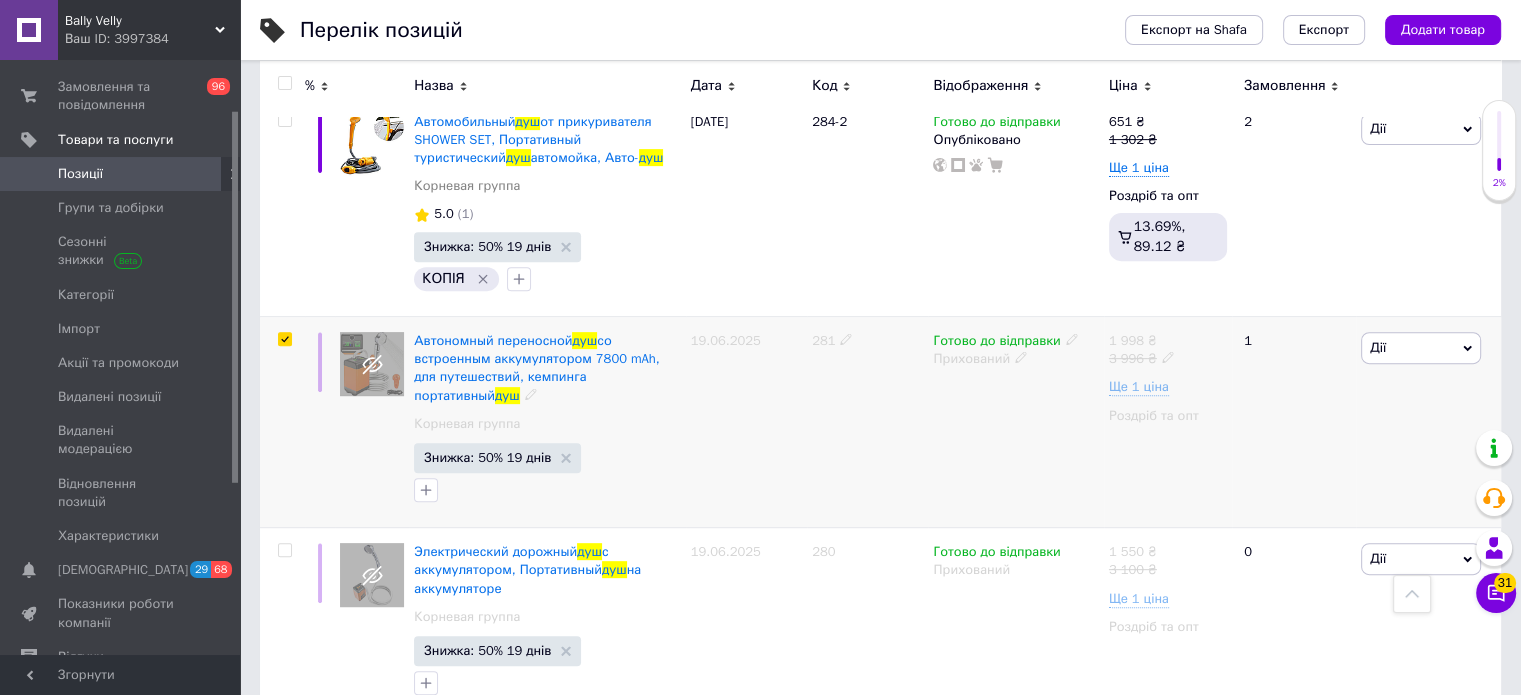 checkbox on "true" 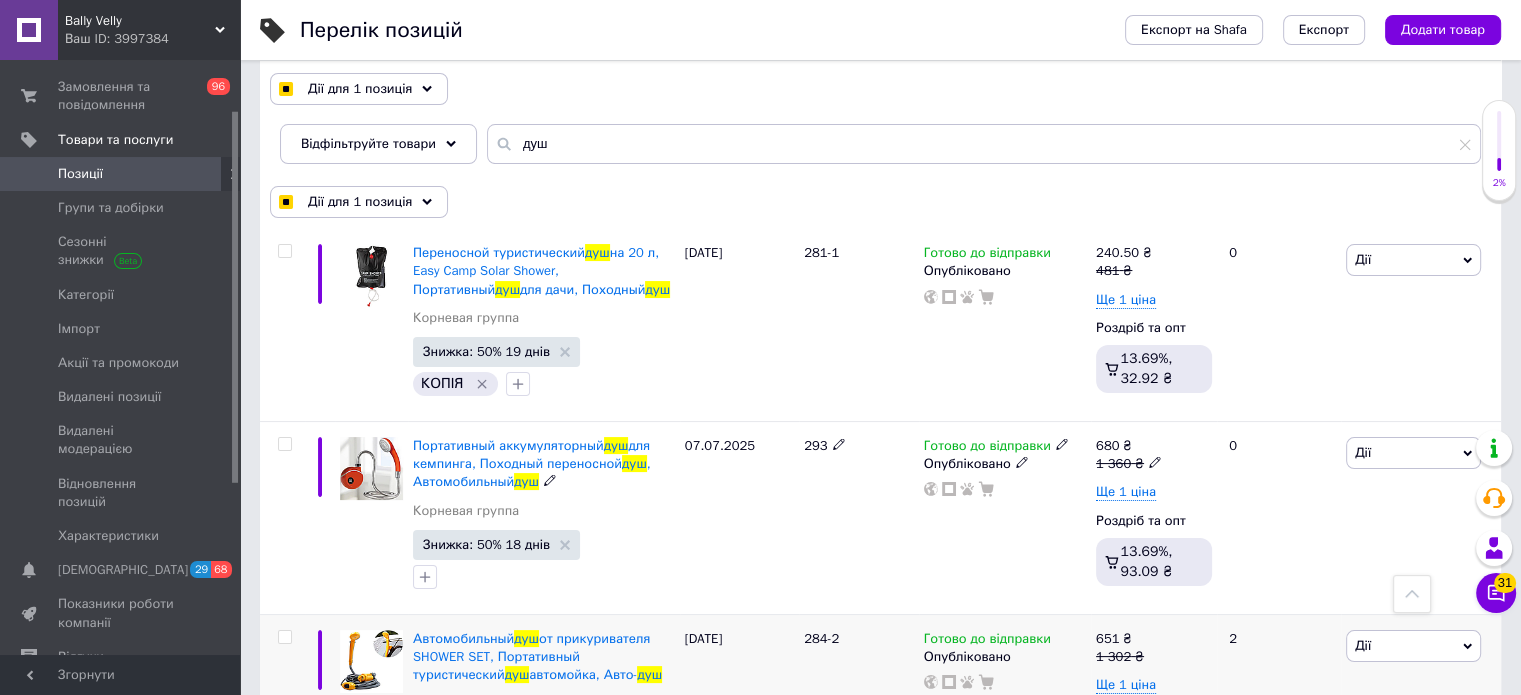 scroll, scrollTop: 0, scrollLeft: 0, axis: both 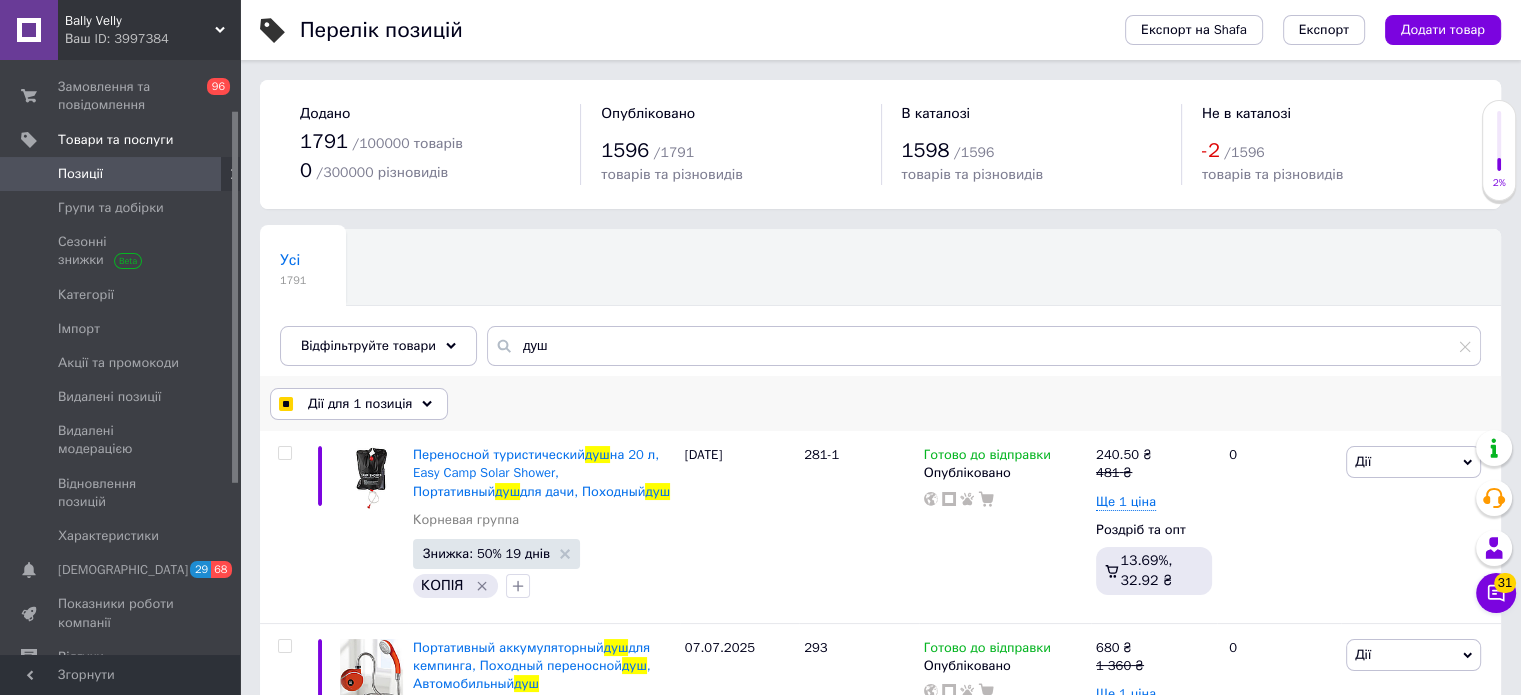click on "Дії для 1 позиція" at bounding box center (360, 404) 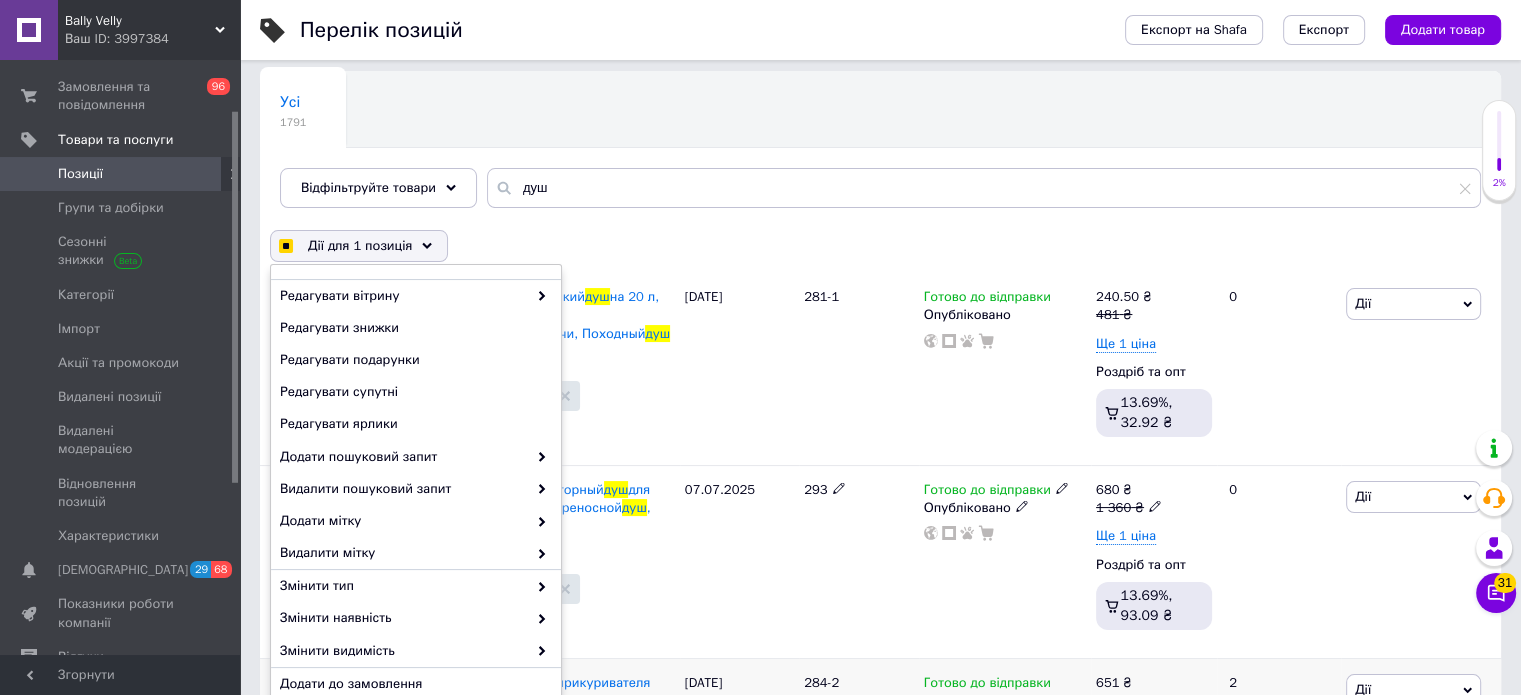 scroll, scrollTop: 240, scrollLeft: 0, axis: vertical 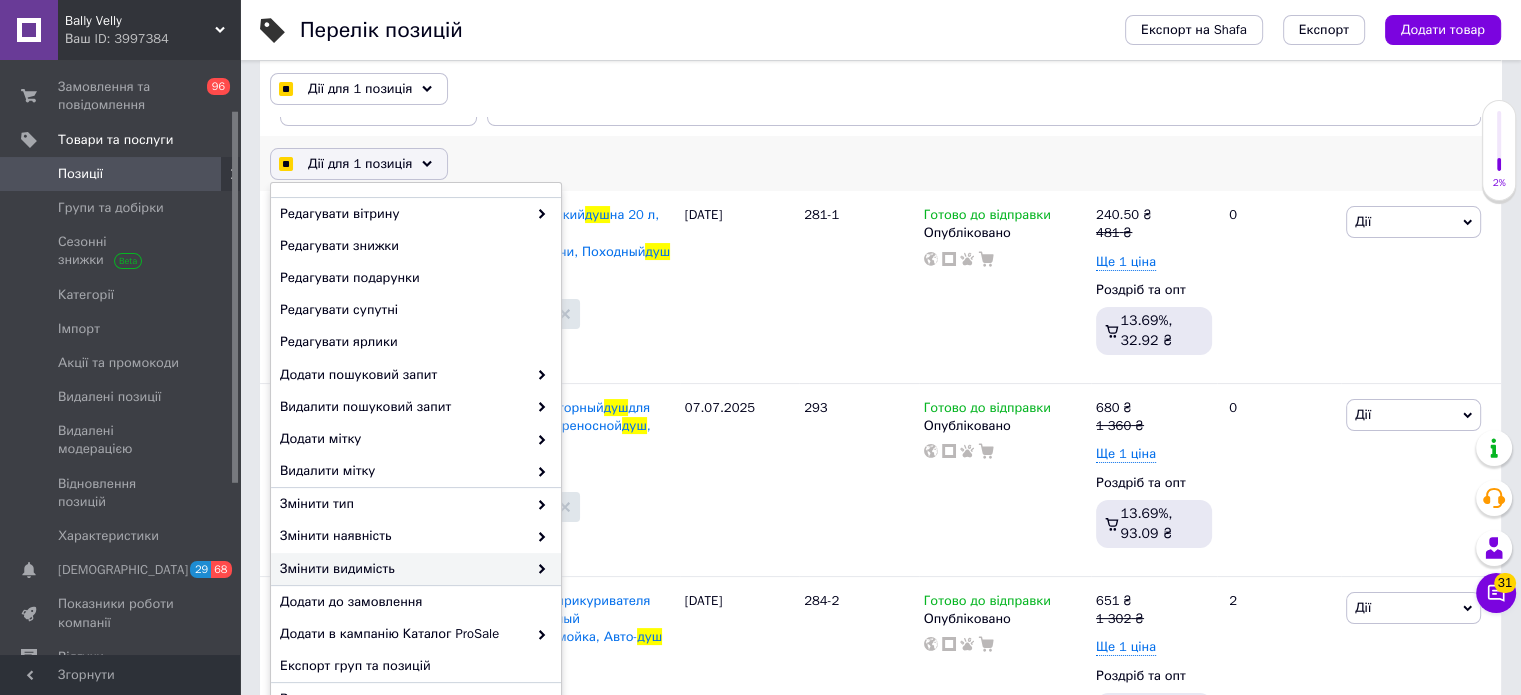checkbox on "true" 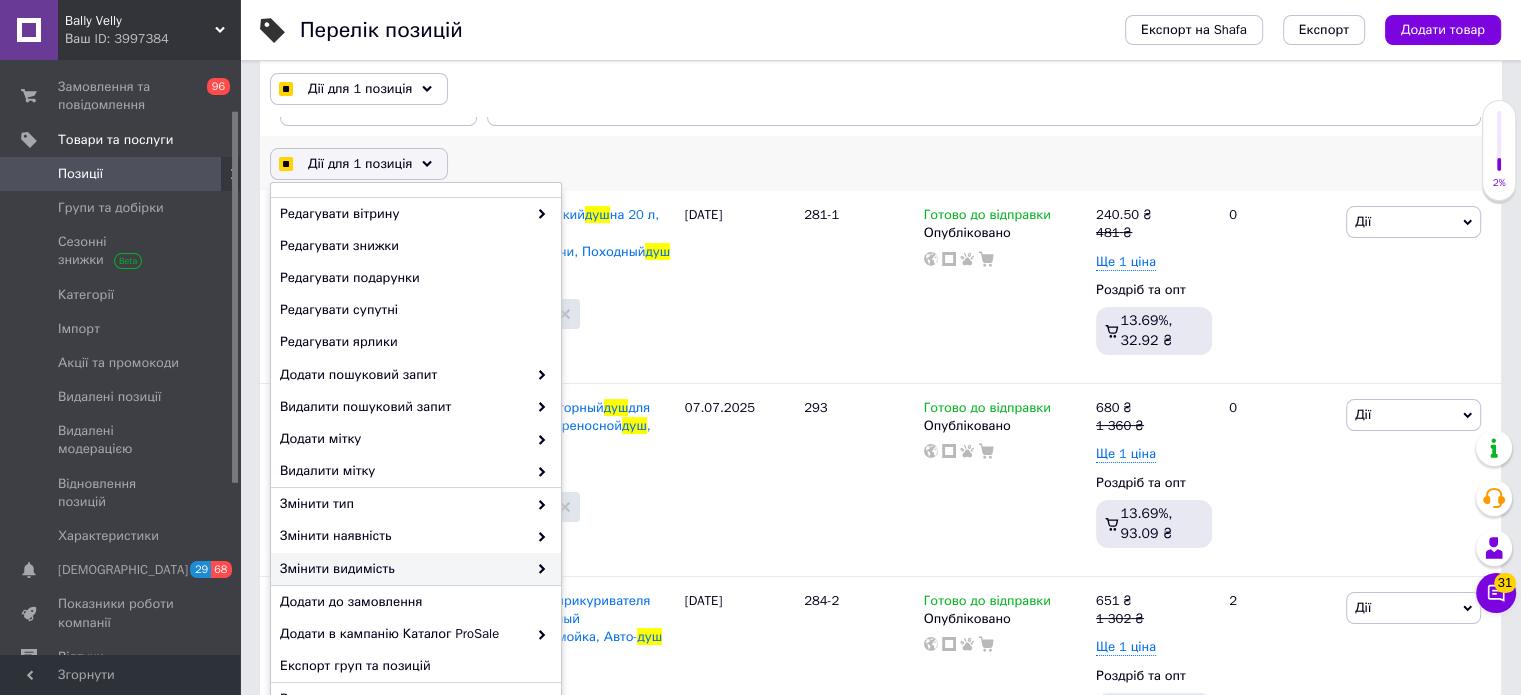 checkbox on "true" 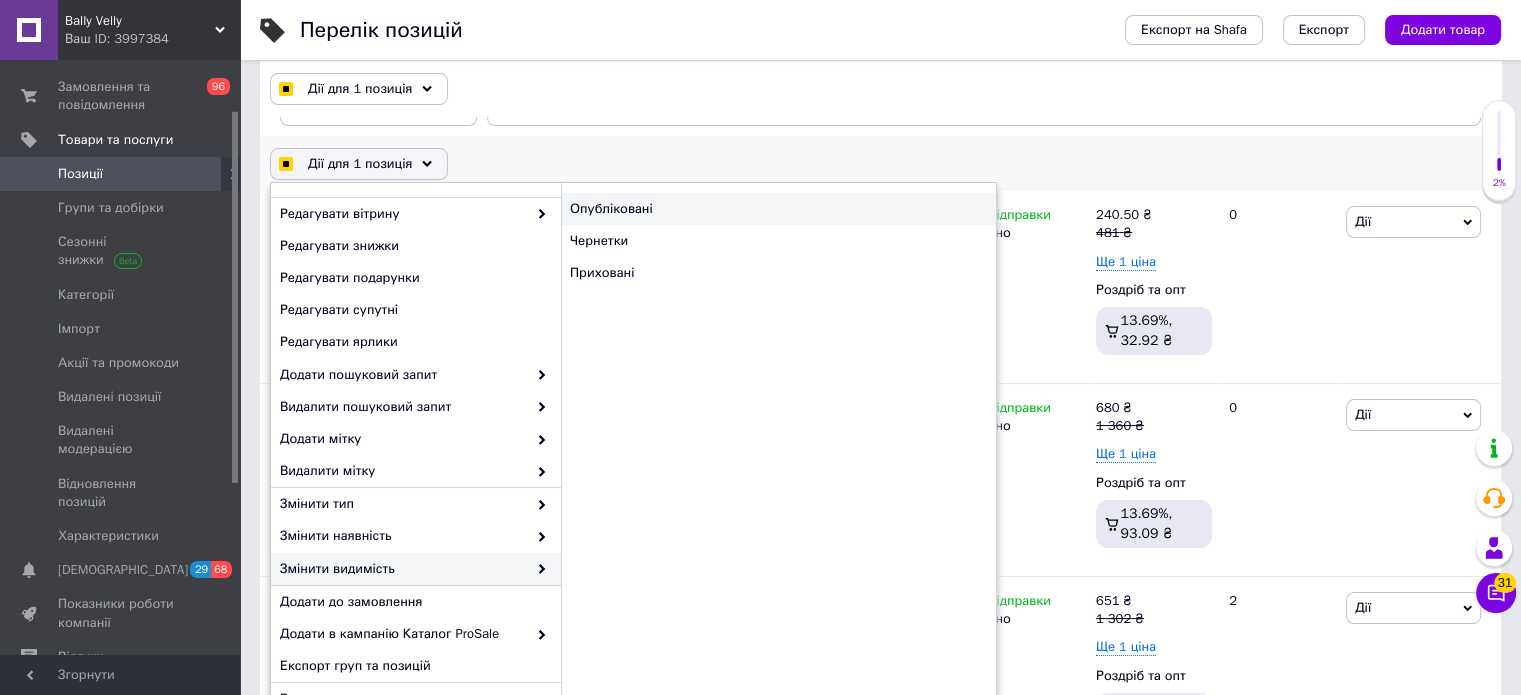 click on "Опубліковані" at bounding box center [778, 209] 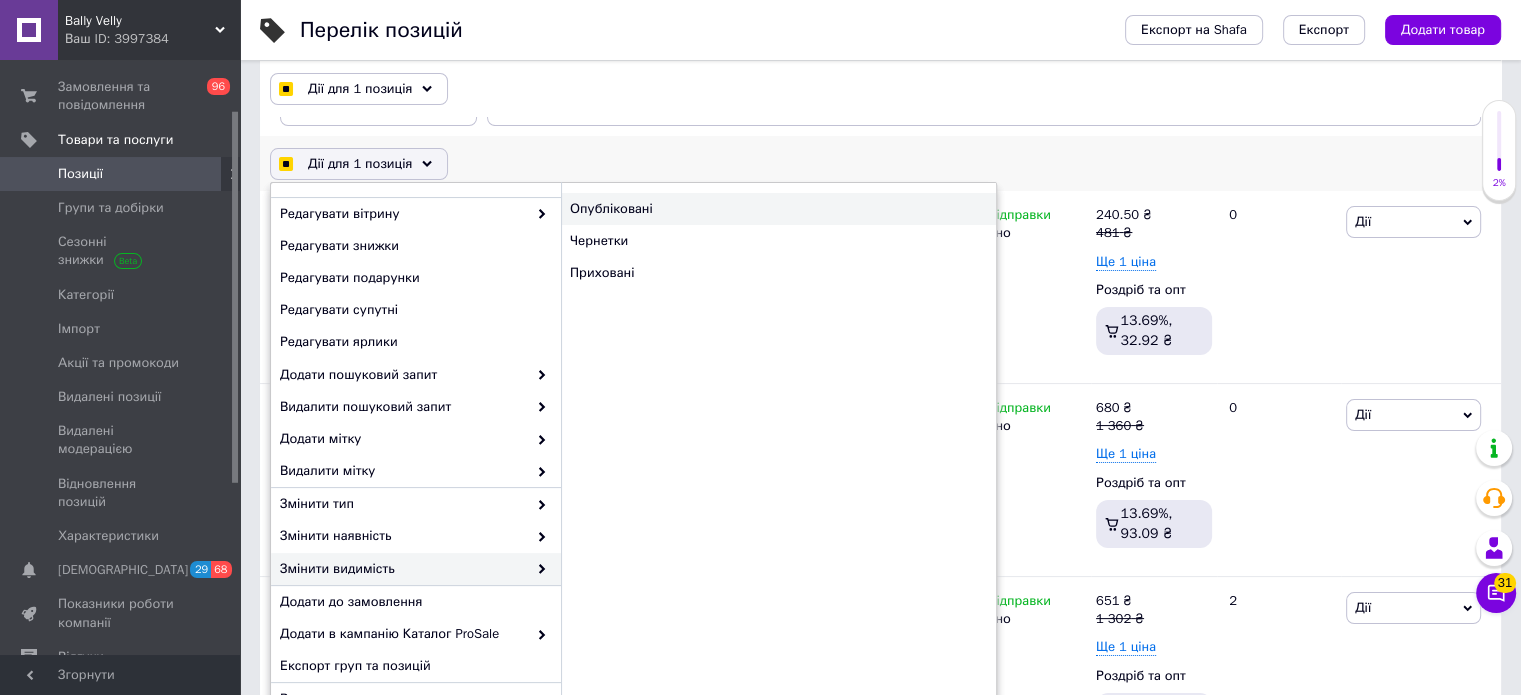 checkbox on "true" 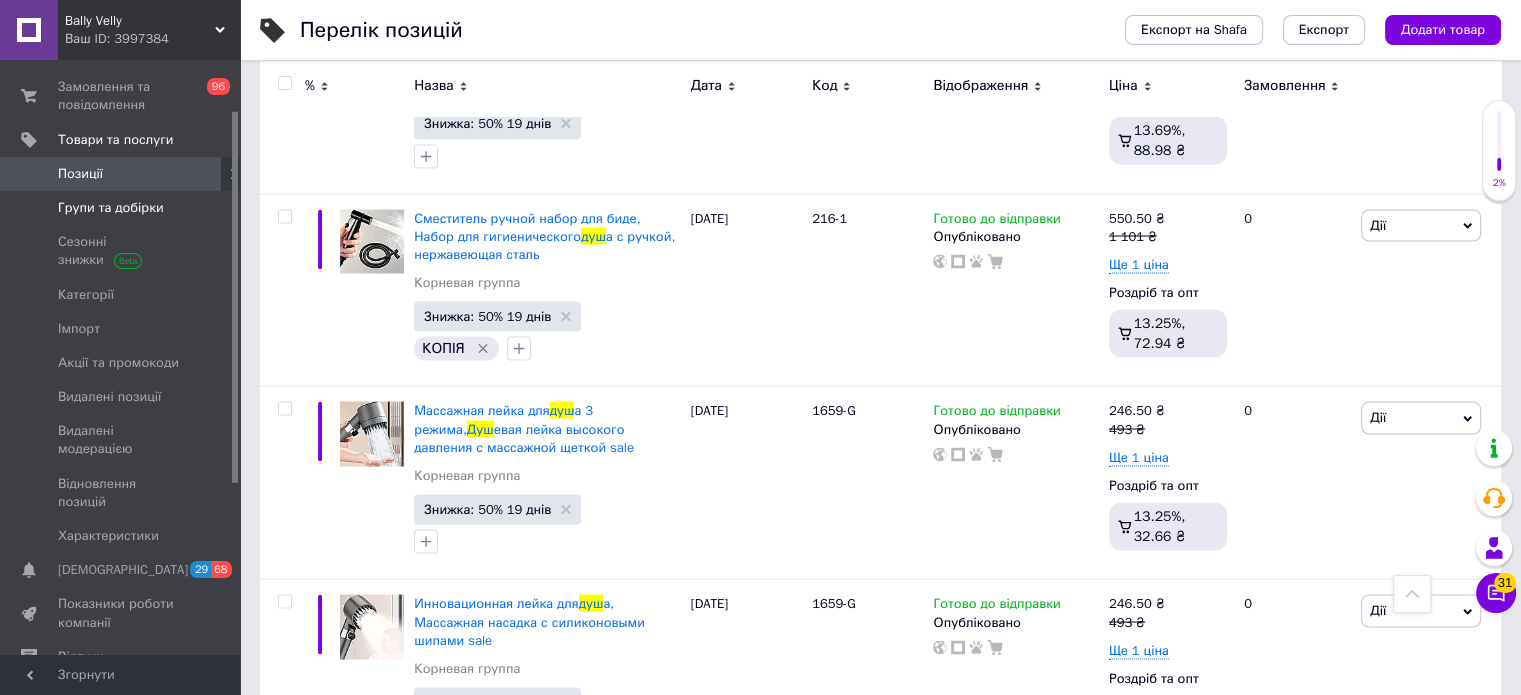scroll, scrollTop: 3720, scrollLeft: 0, axis: vertical 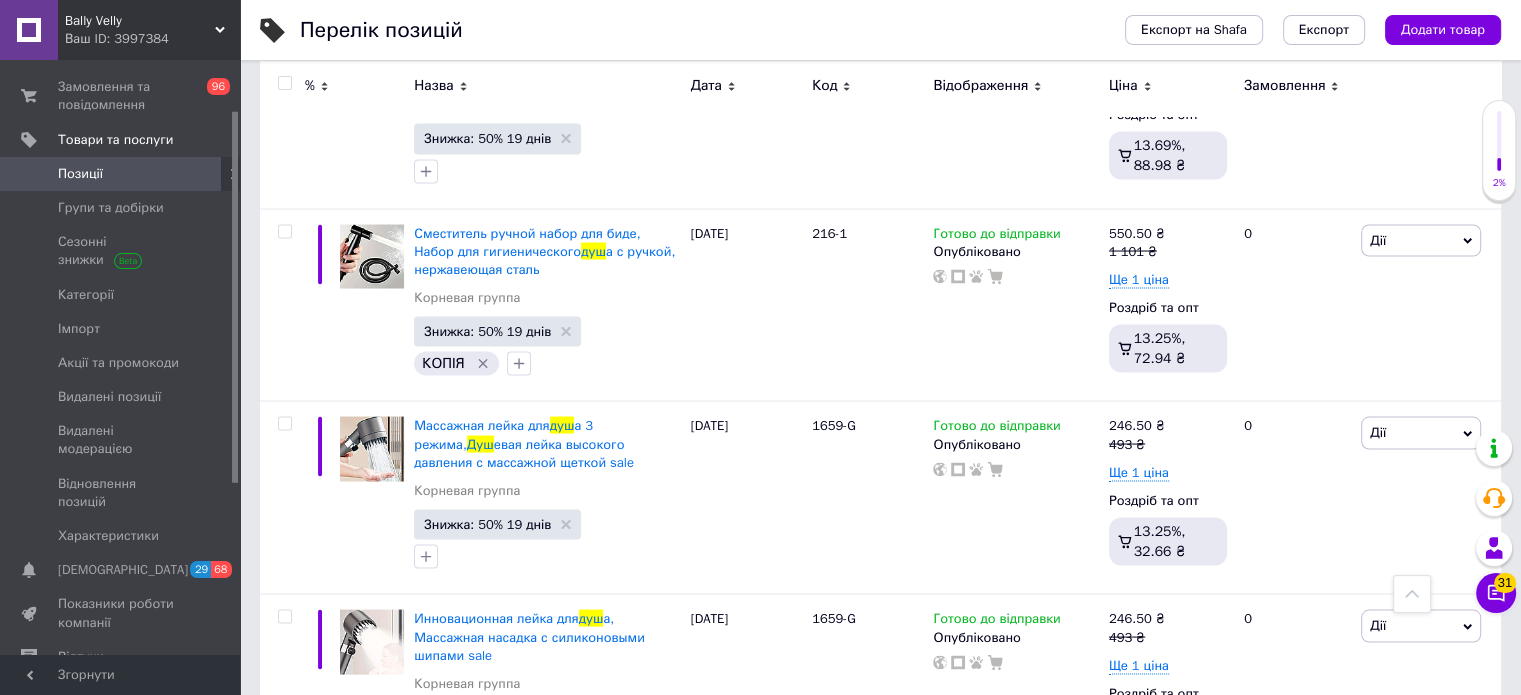 click on "Товари та послуги" at bounding box center [115, 140] 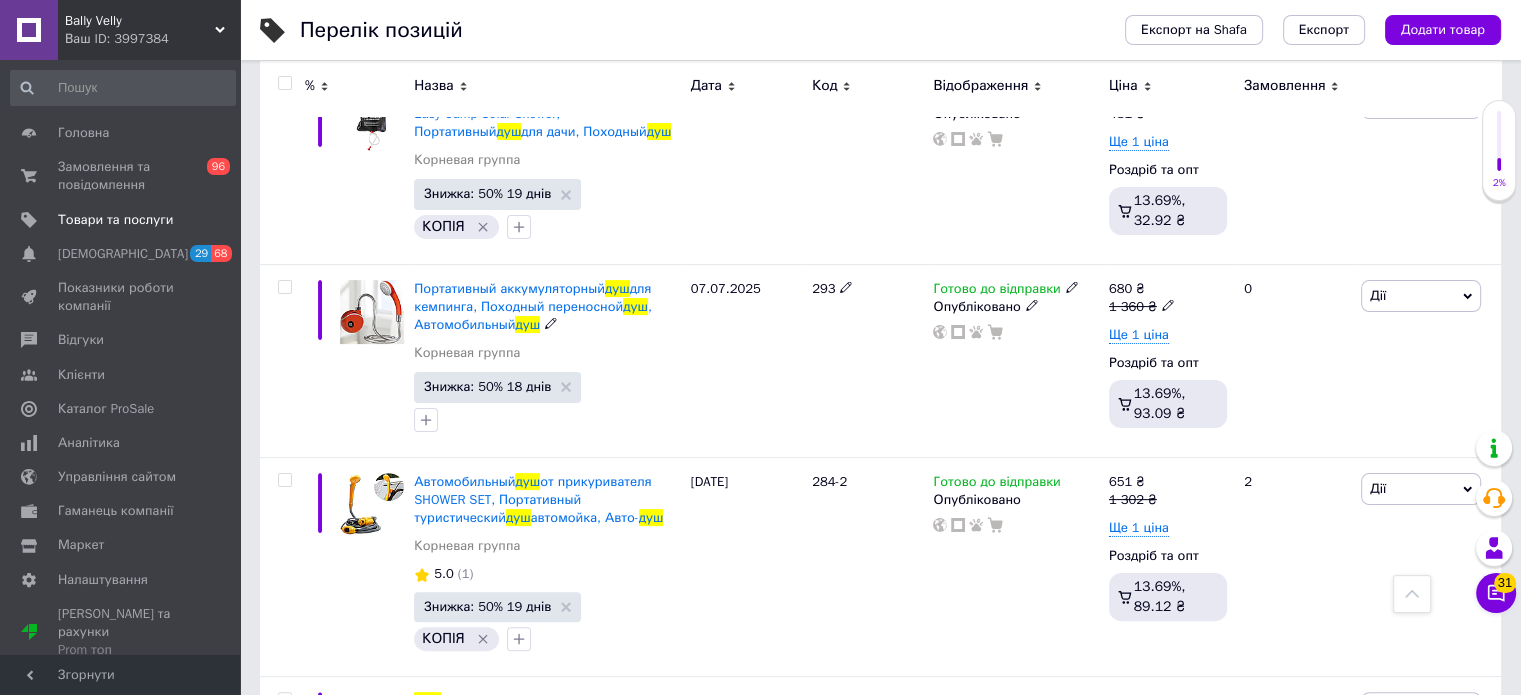 scroll, scrollTop: 0, scrollLeft: 0, axis: both 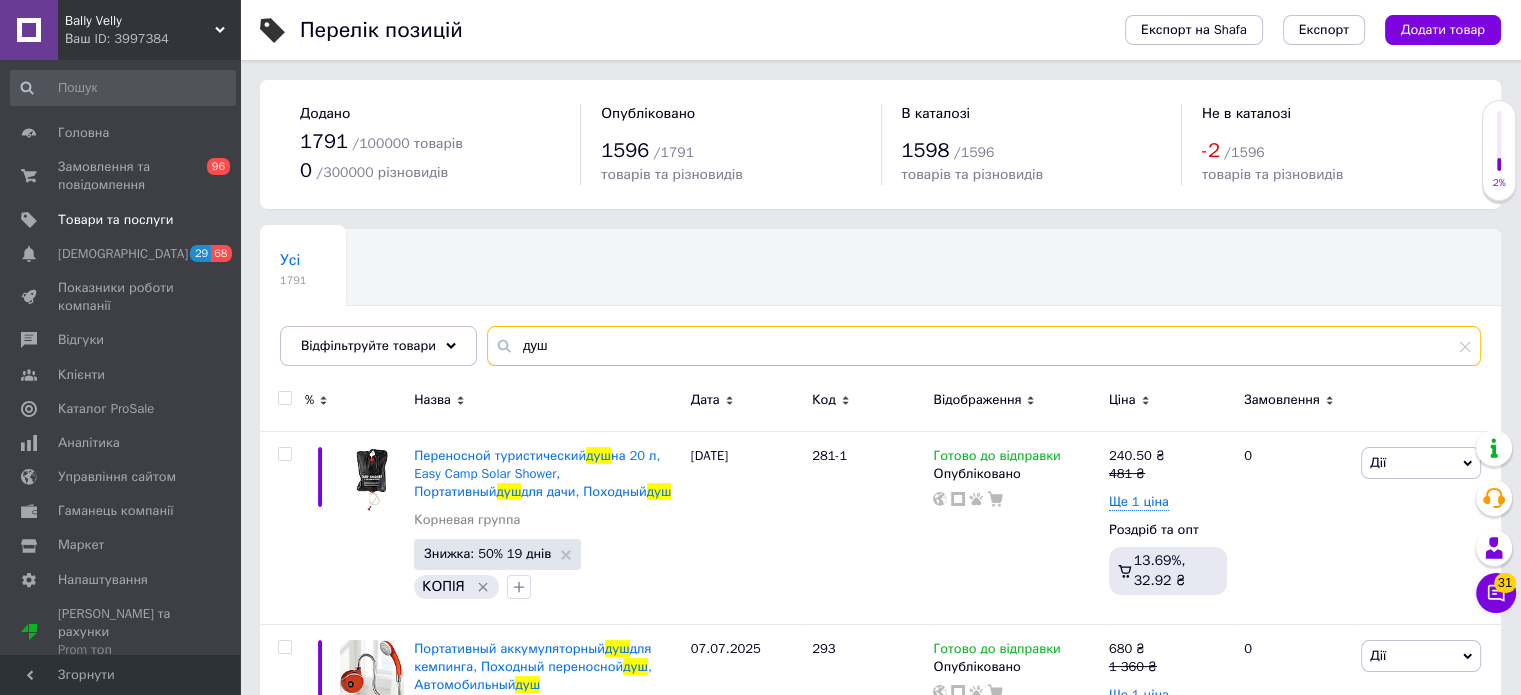 click on "душ" at bounding box center [984, 346] 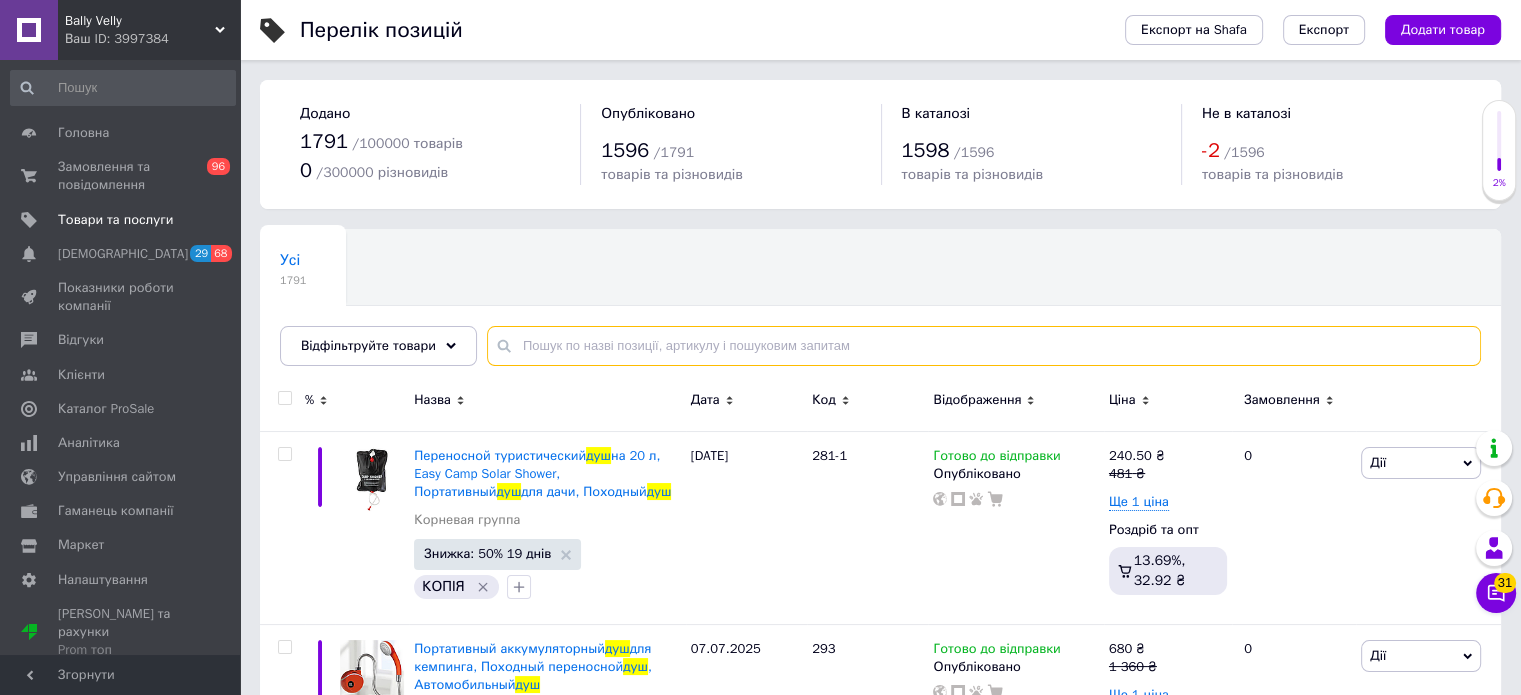 type 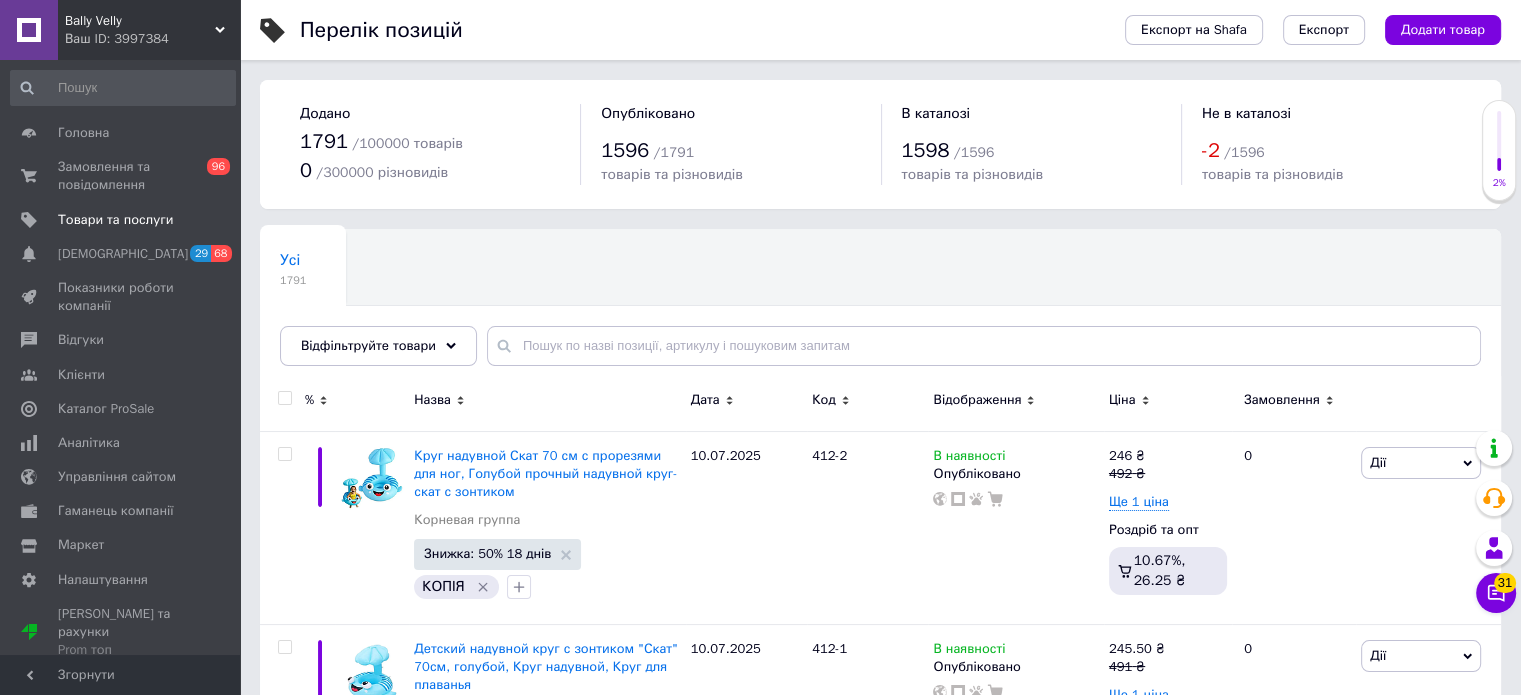 click at bounding box center [284, 398] 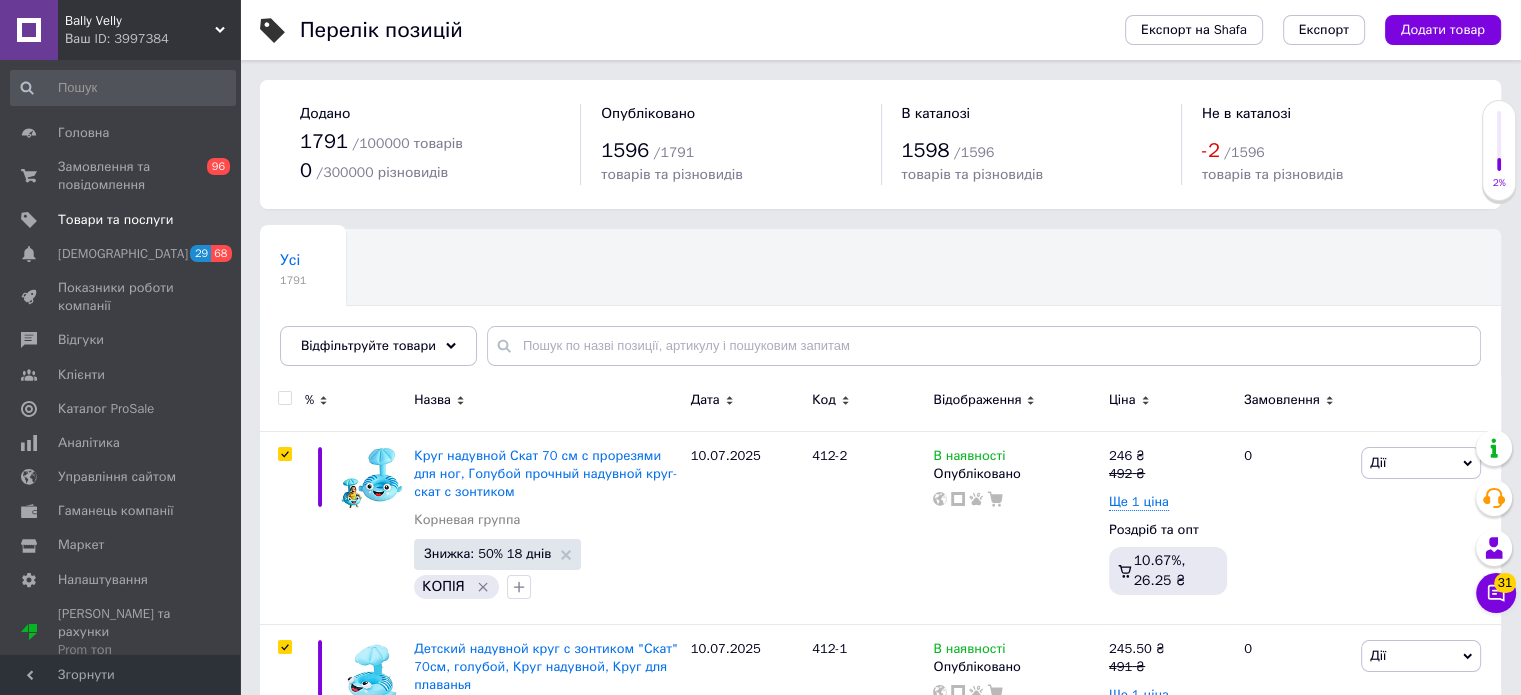 checkbox on "true" 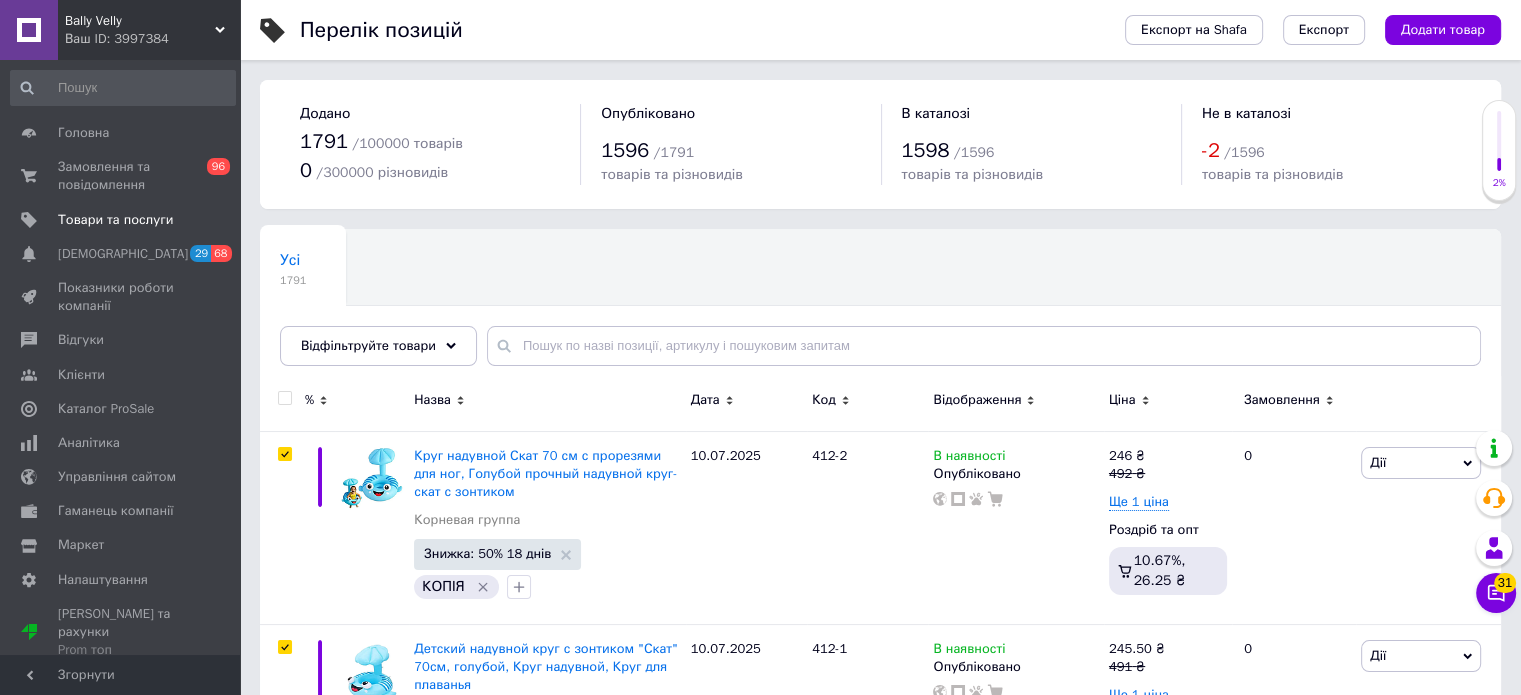 checkbox on "true" 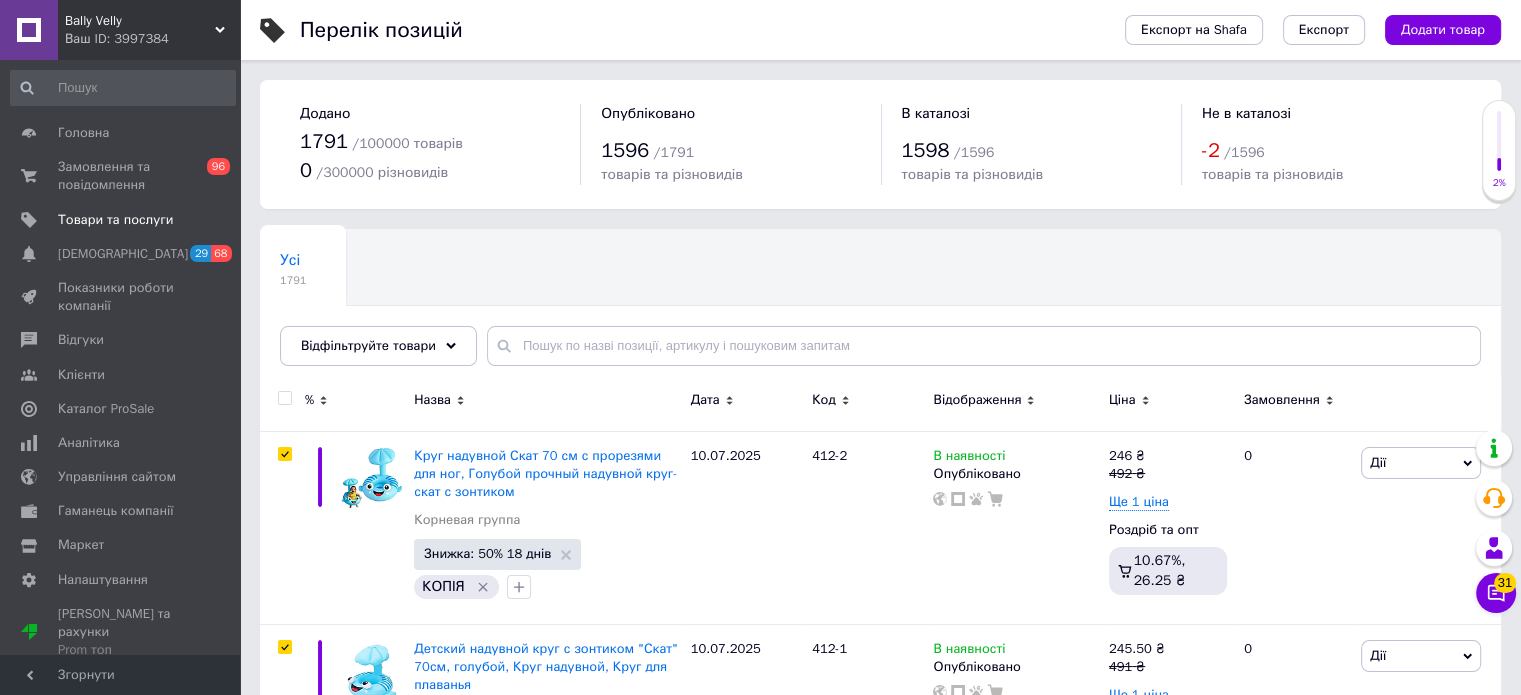 checkbox on "true" 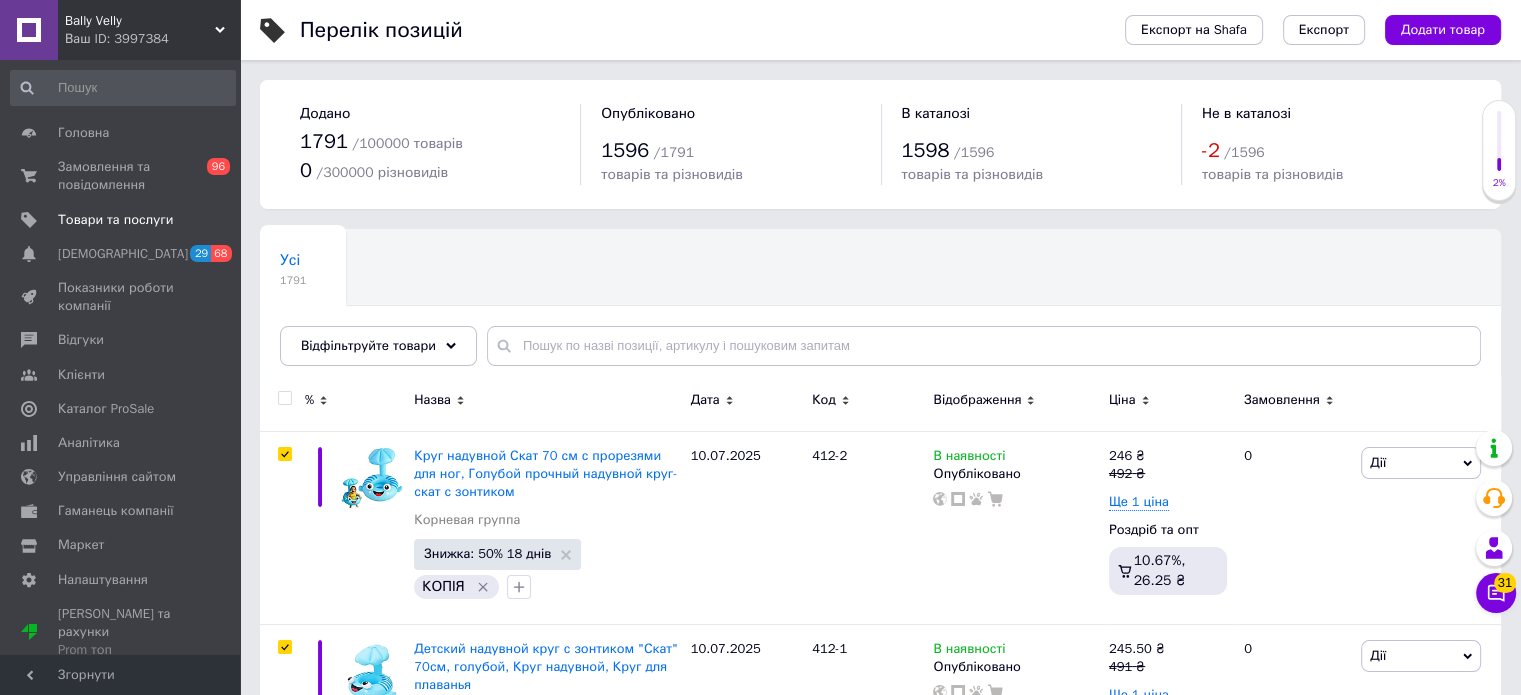 checkbox on "true" 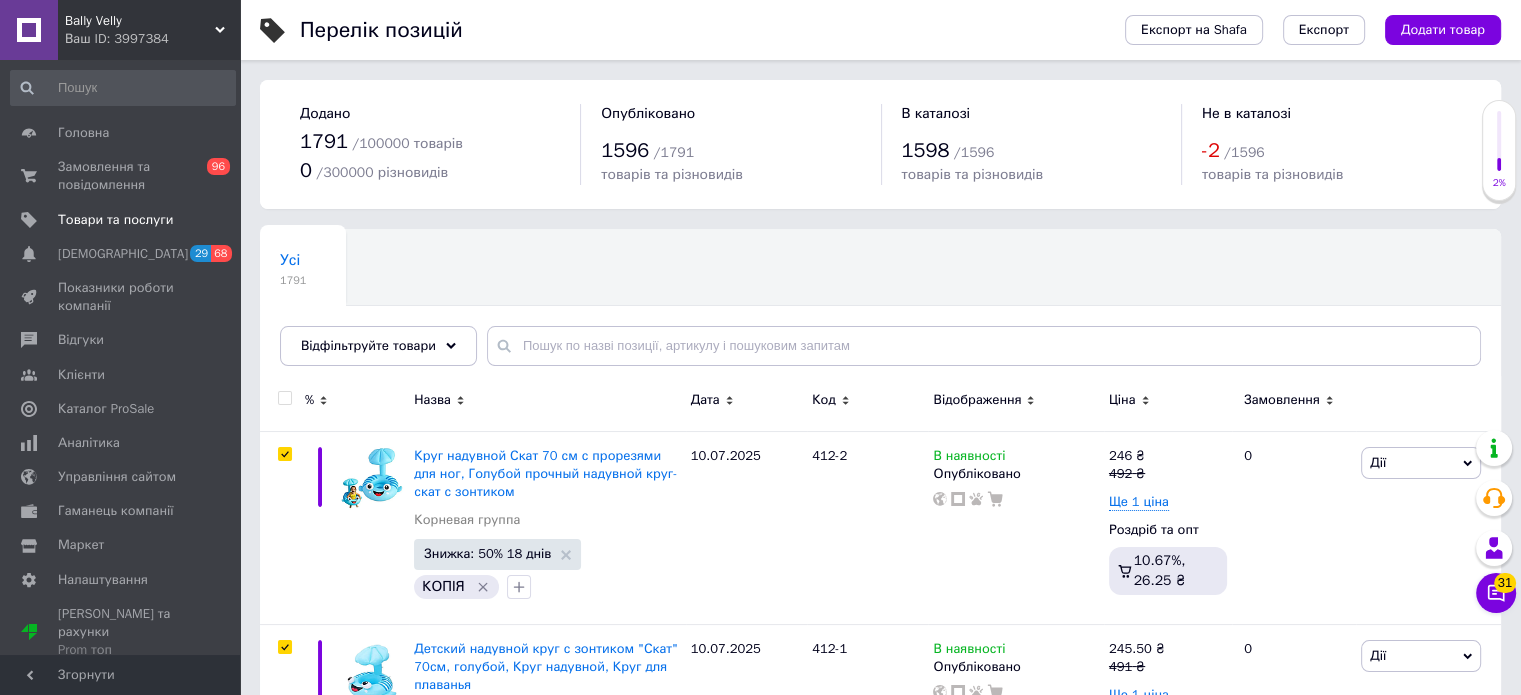 checkbox on "true" 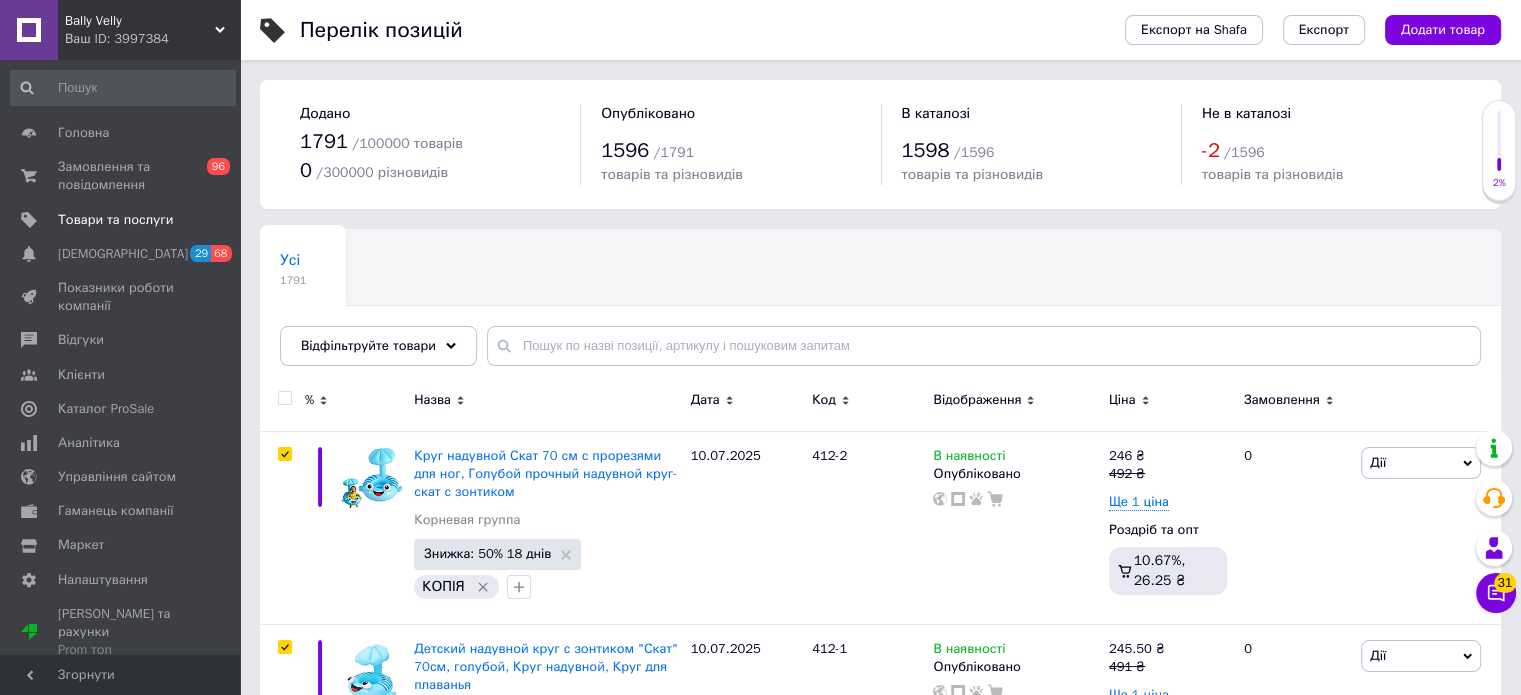 checkbox on "true" 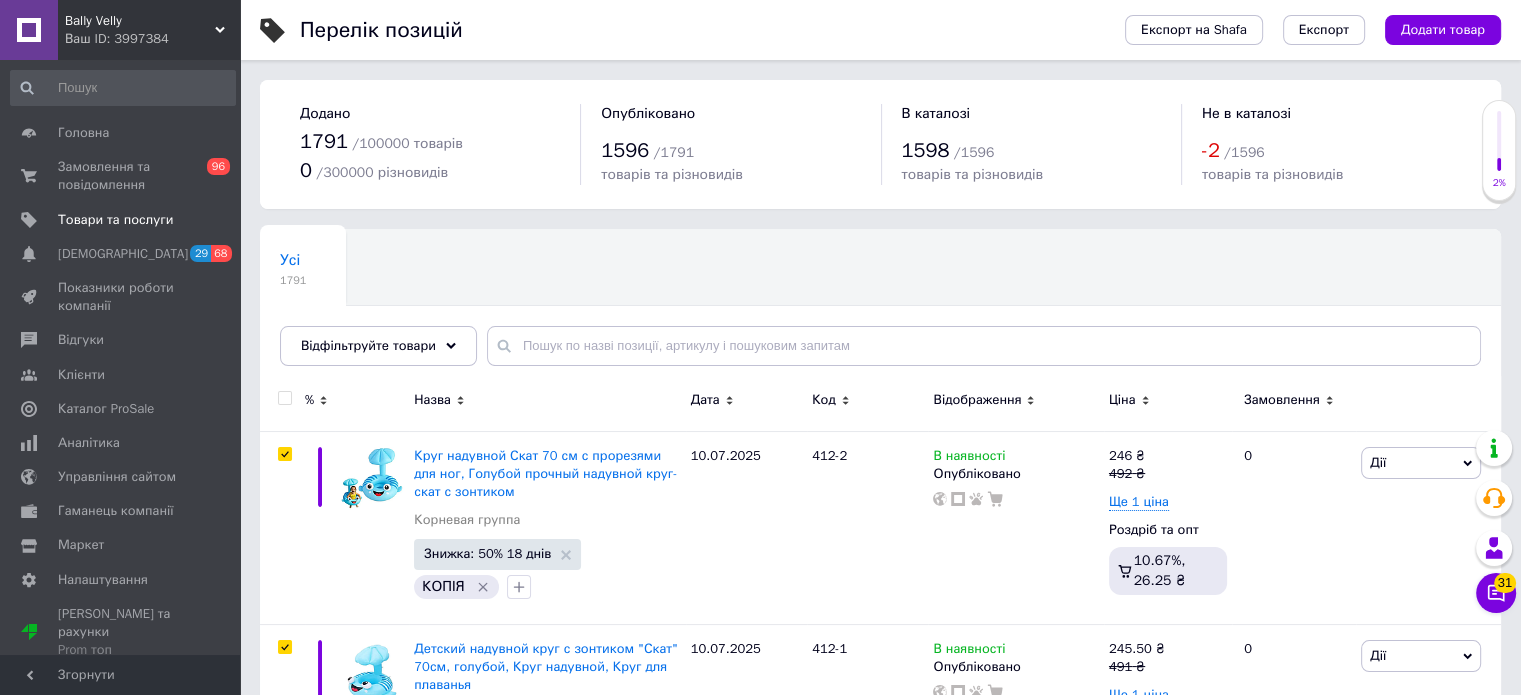 checkbox on "true" 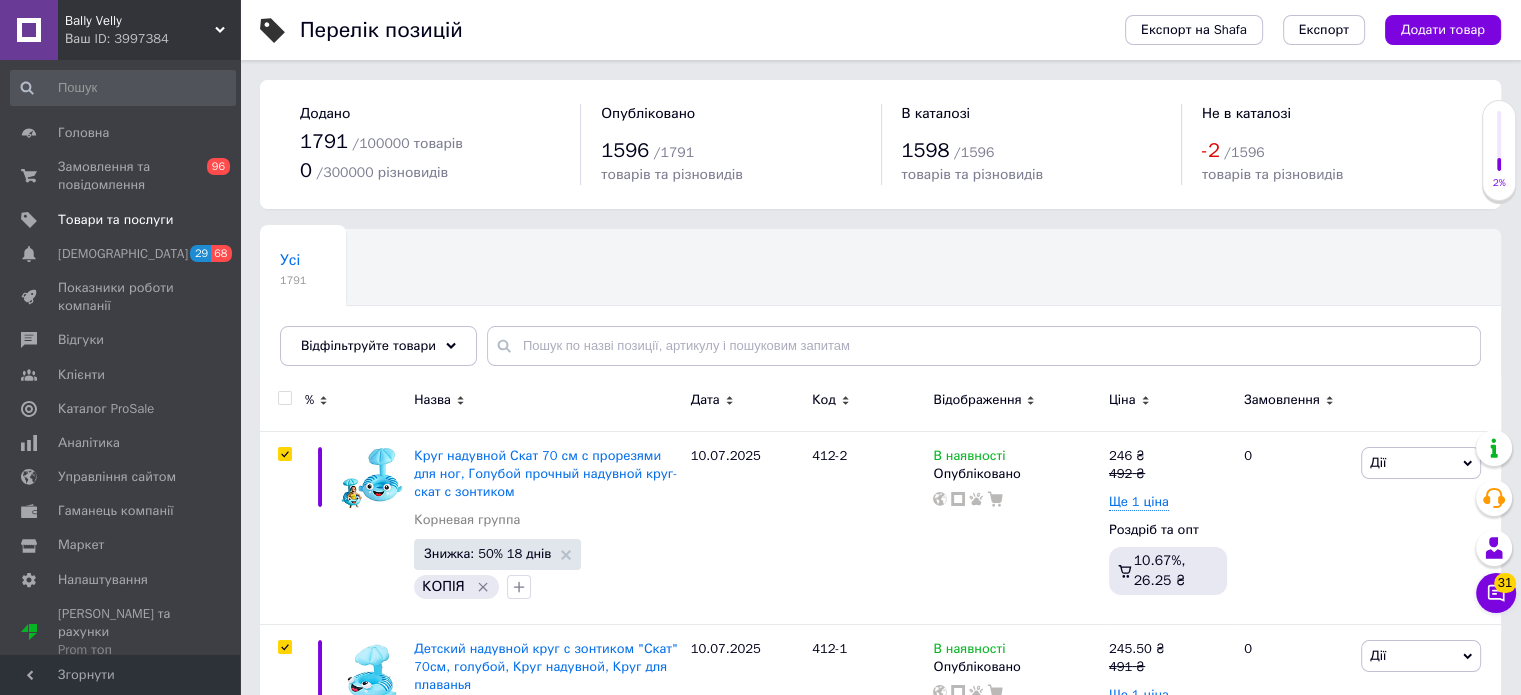 checkbox on "true" 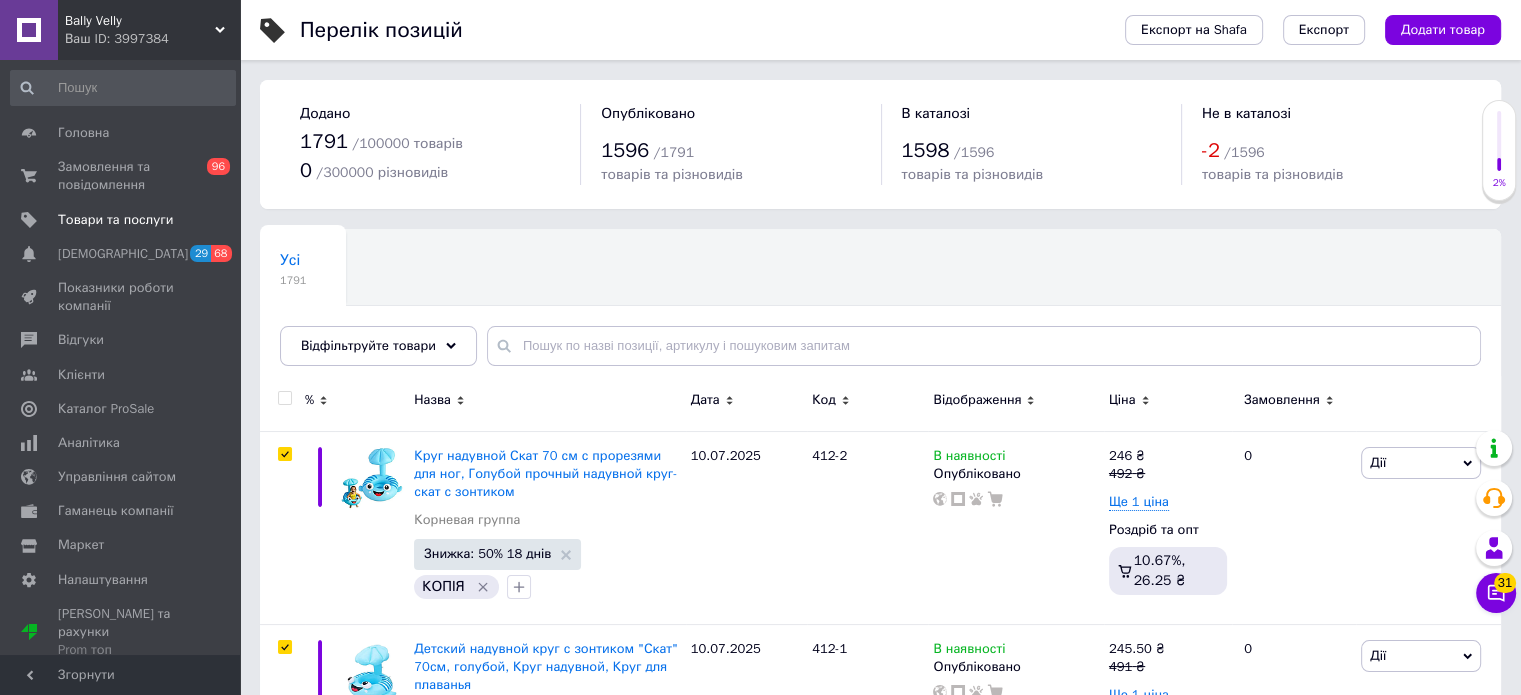 checkbox on "true" 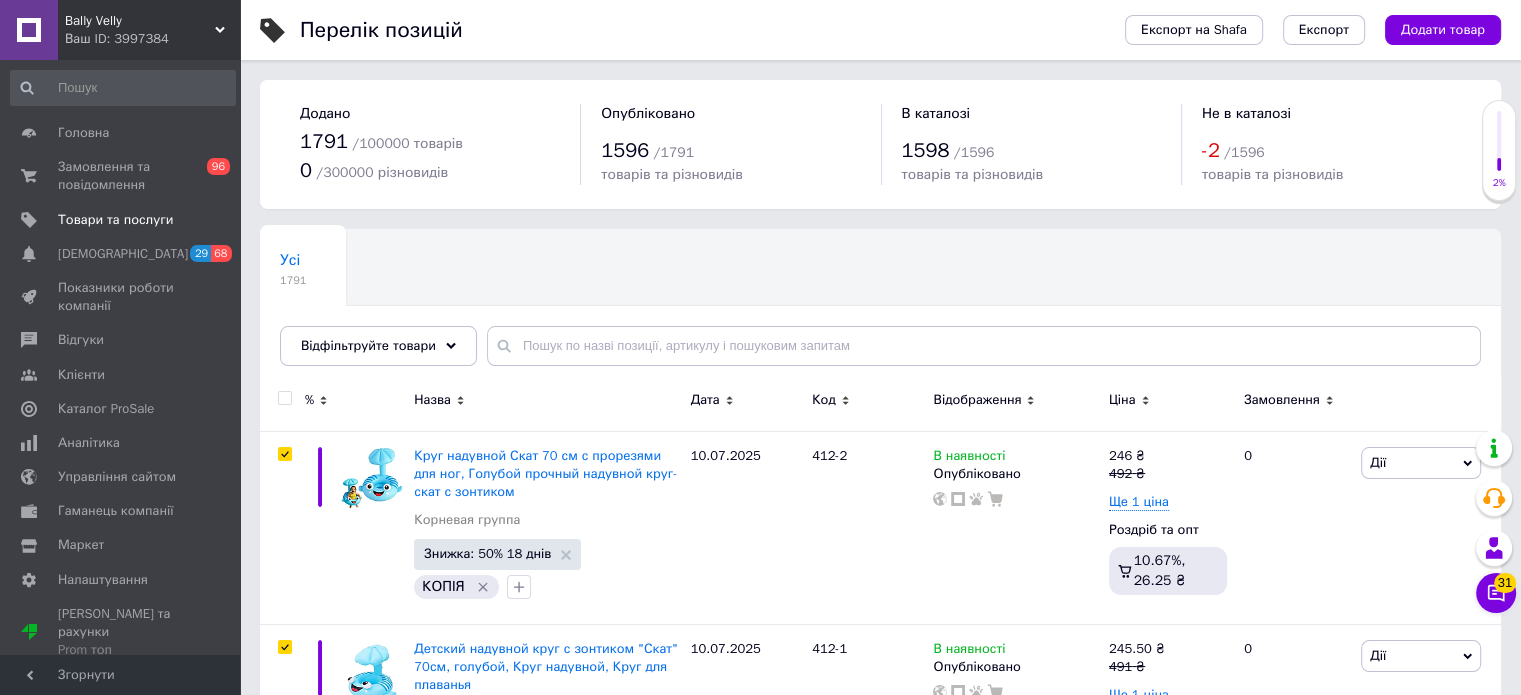 checkbox on "true" 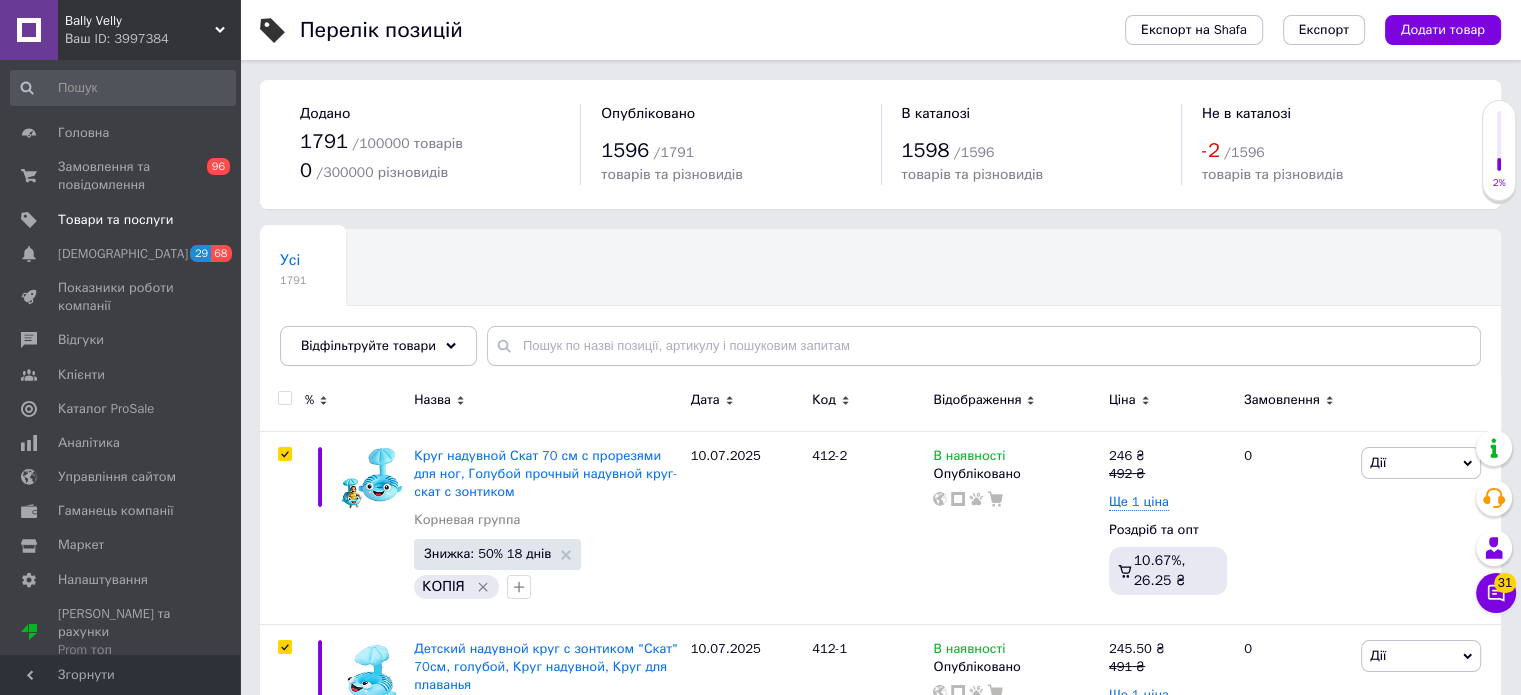 checkbox on "true" 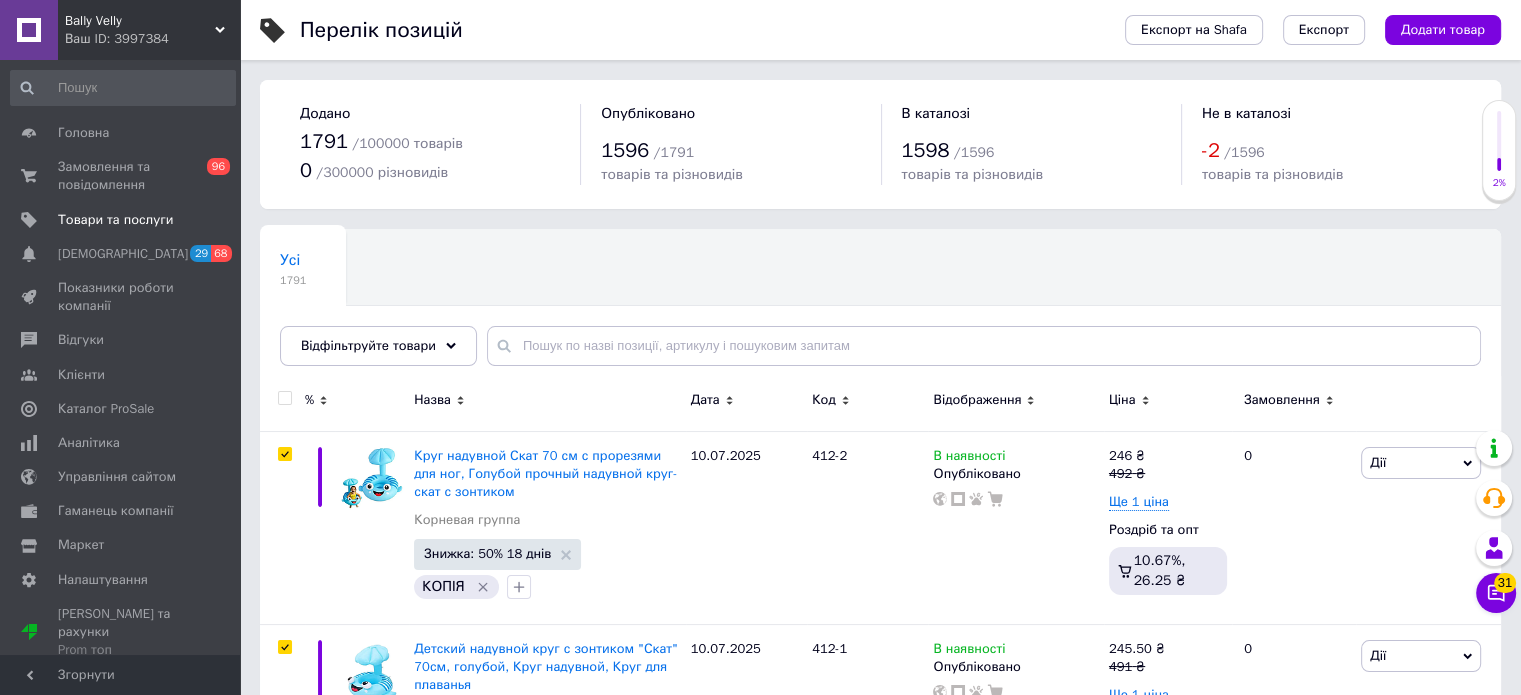 checkbox on "true" 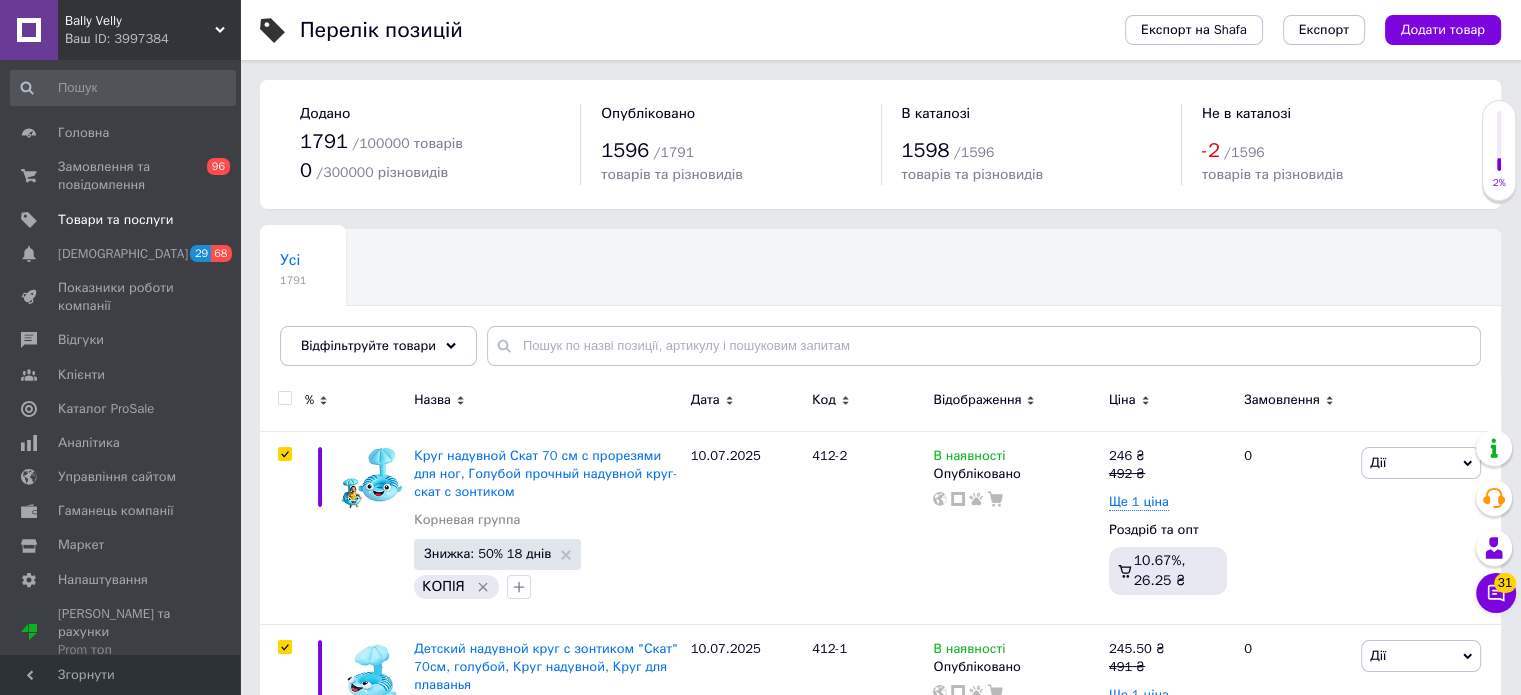 checkbox on "true" 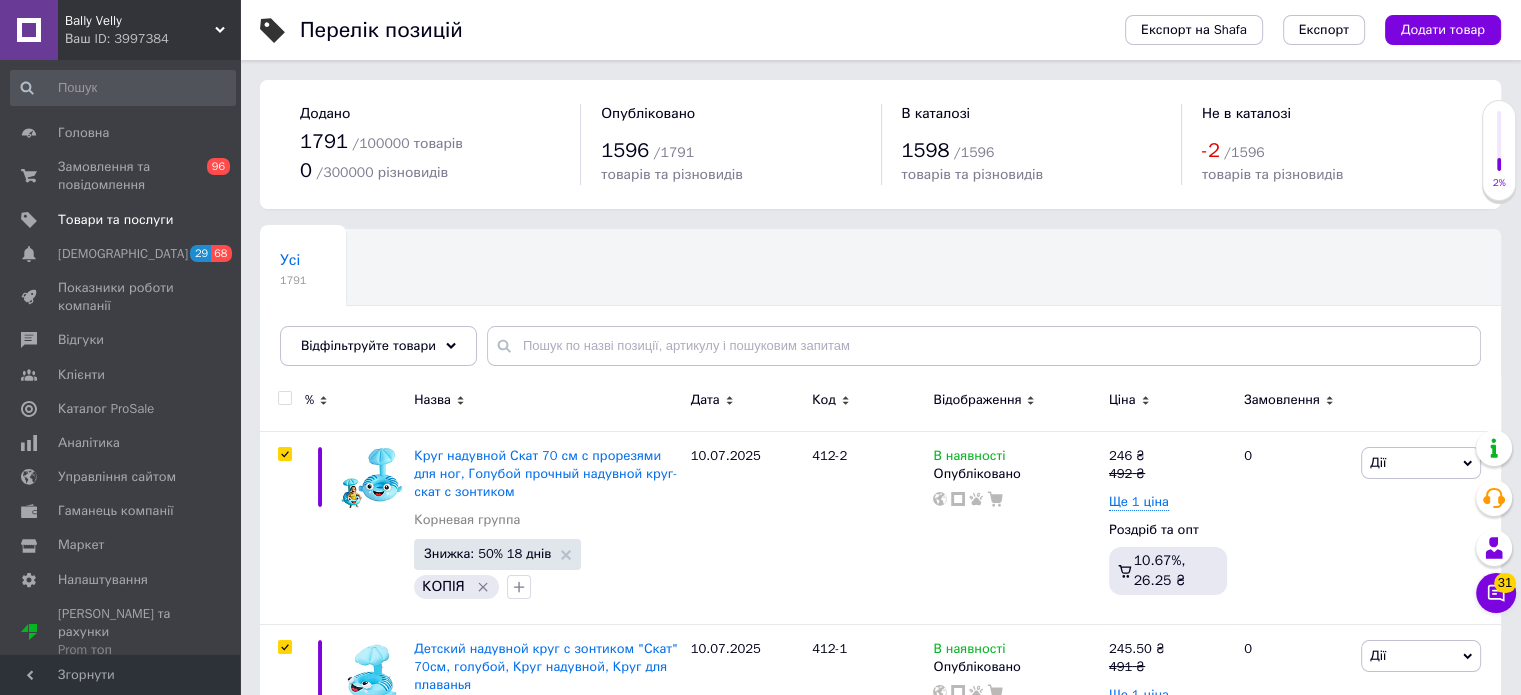 checkbox on "true" 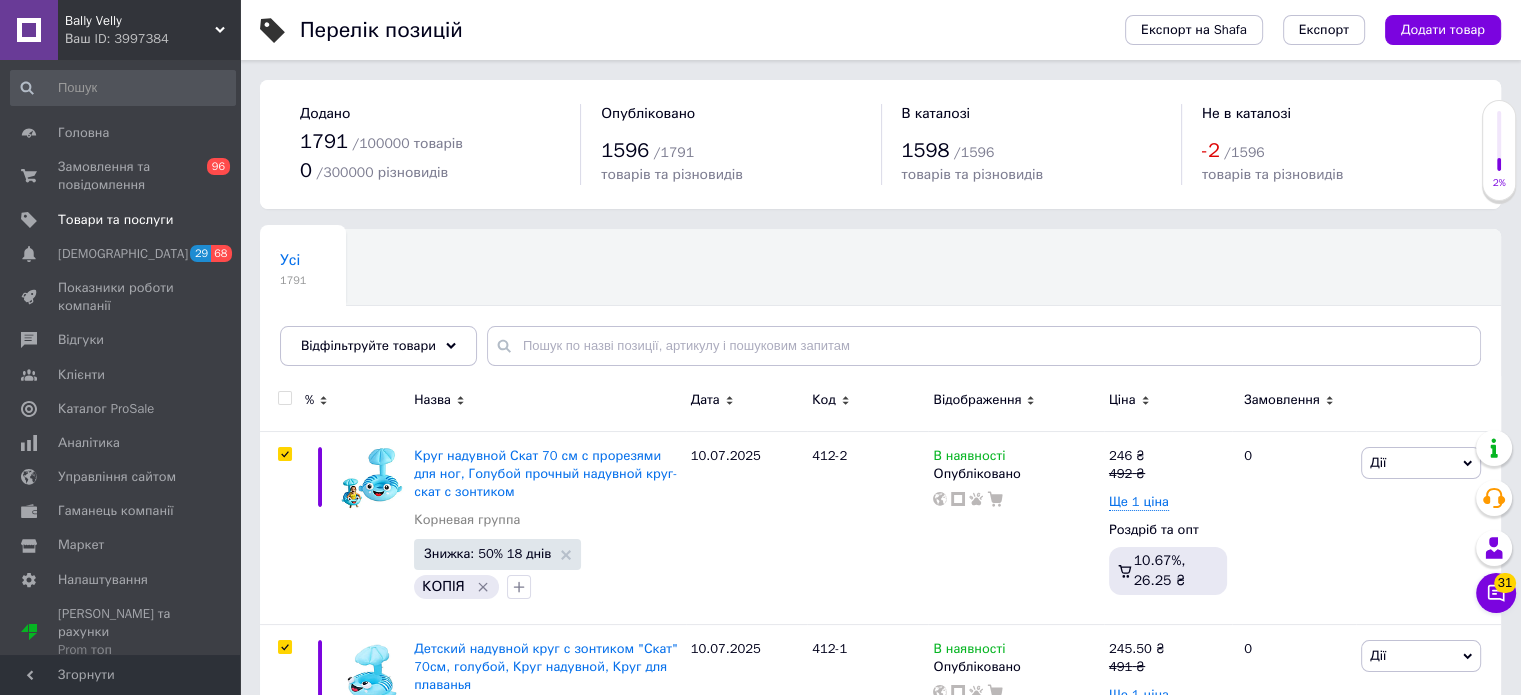 checkbox on "true" 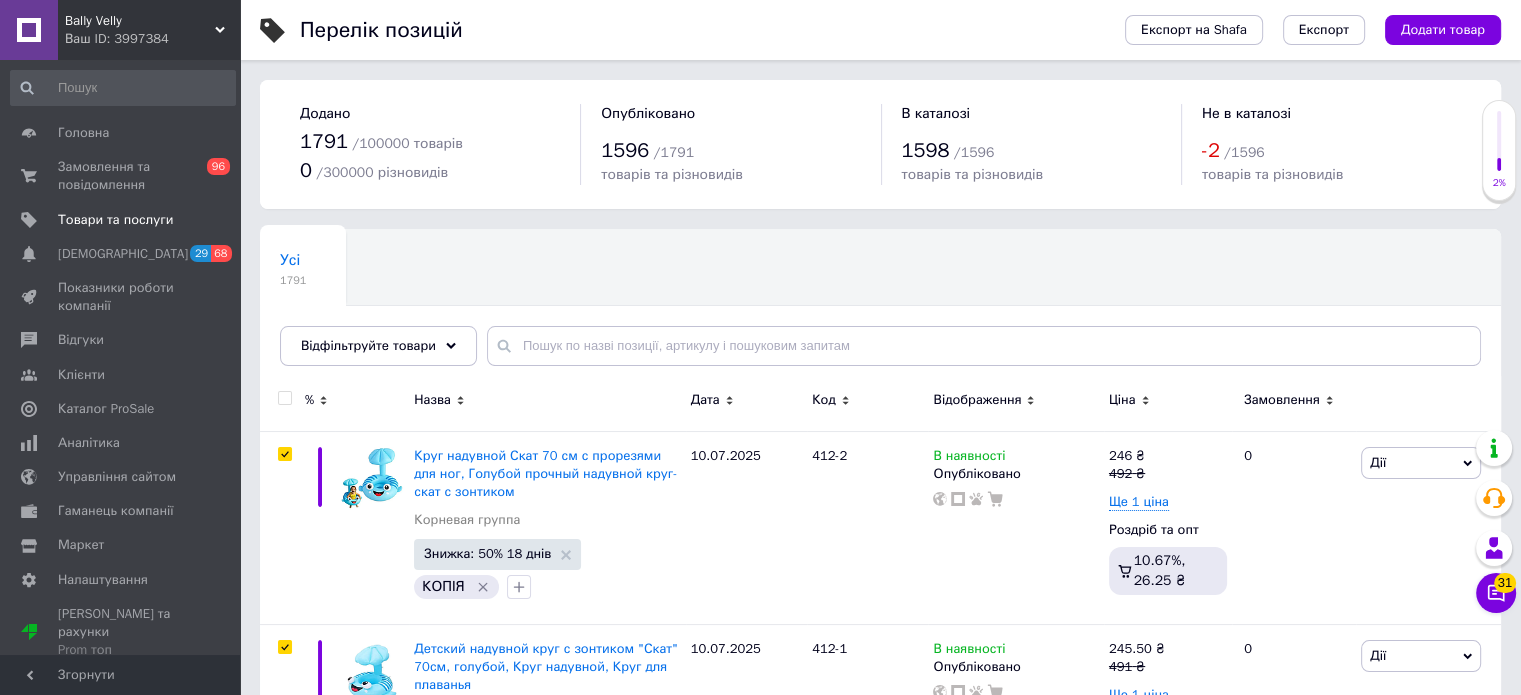 checkbox on "true" 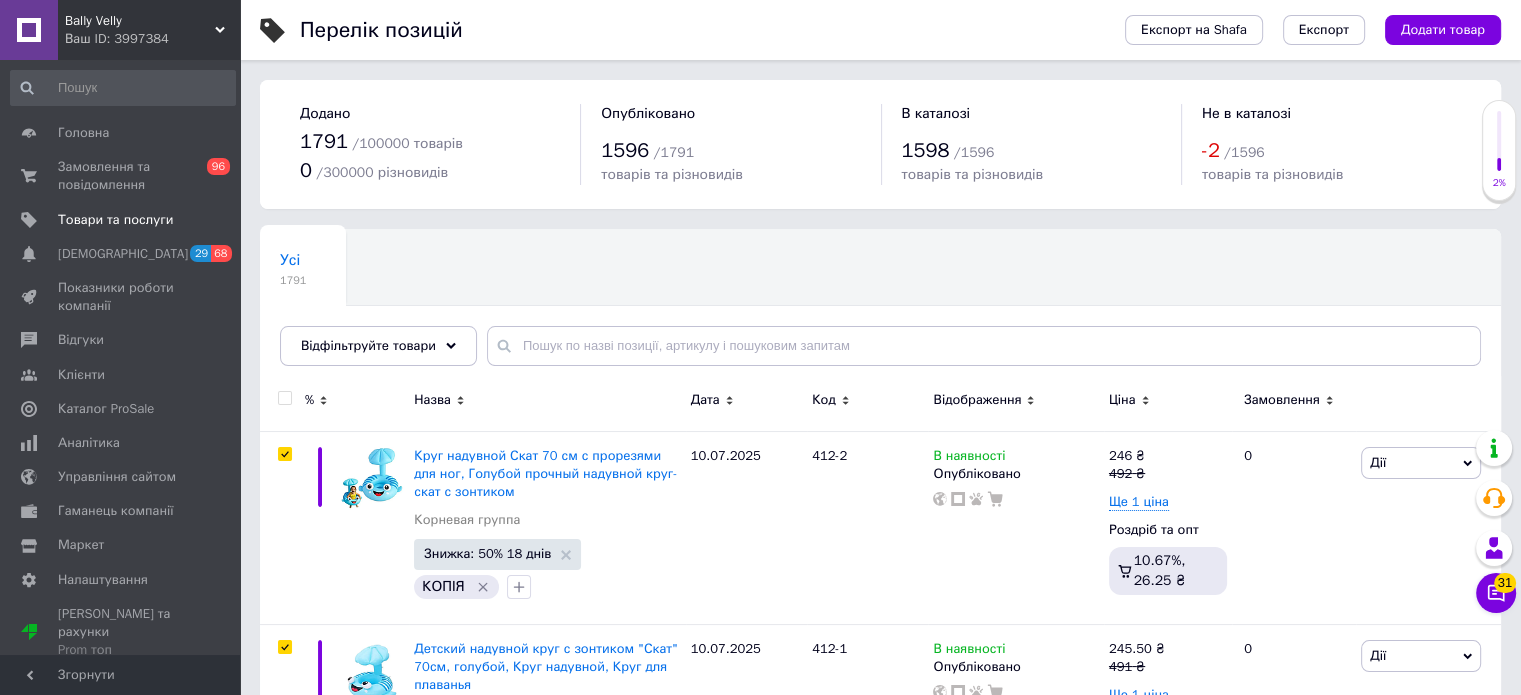 checkbox on "true" 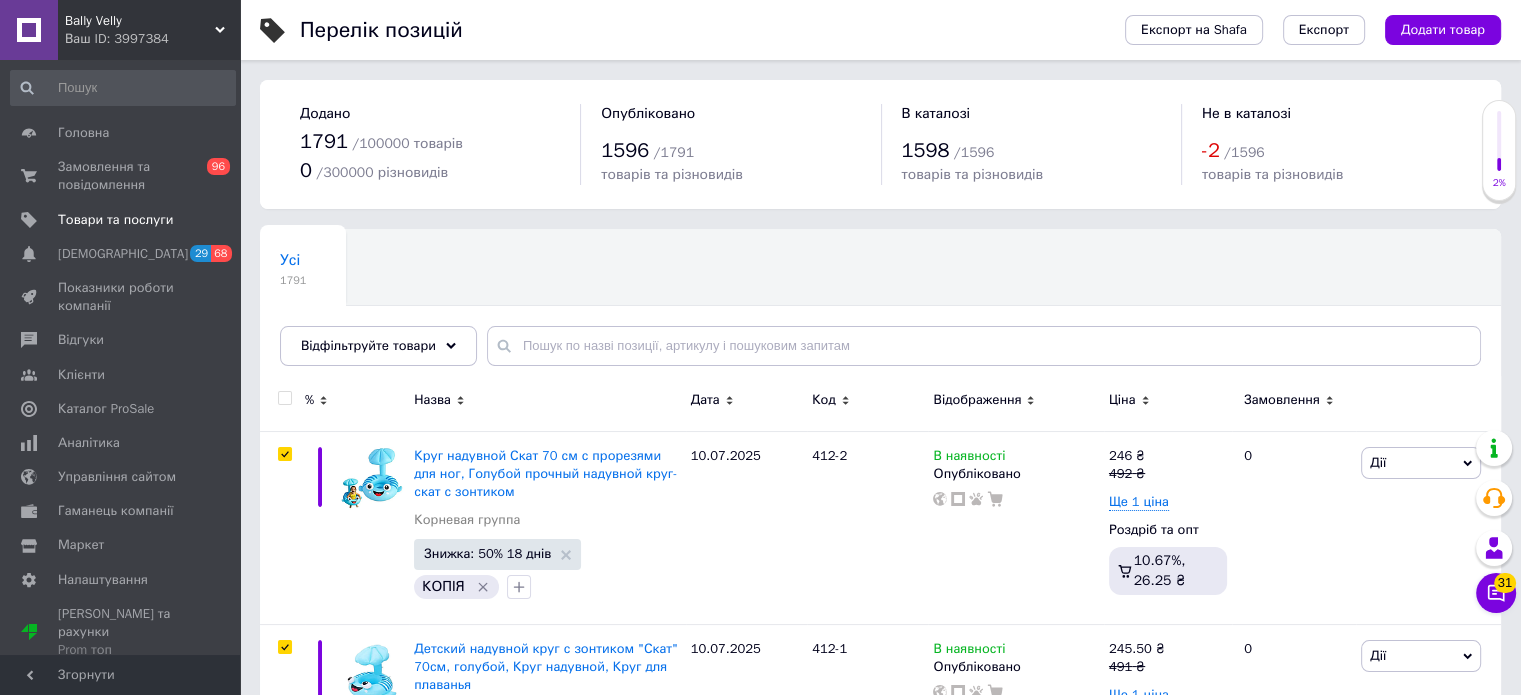 checkbox on "true" 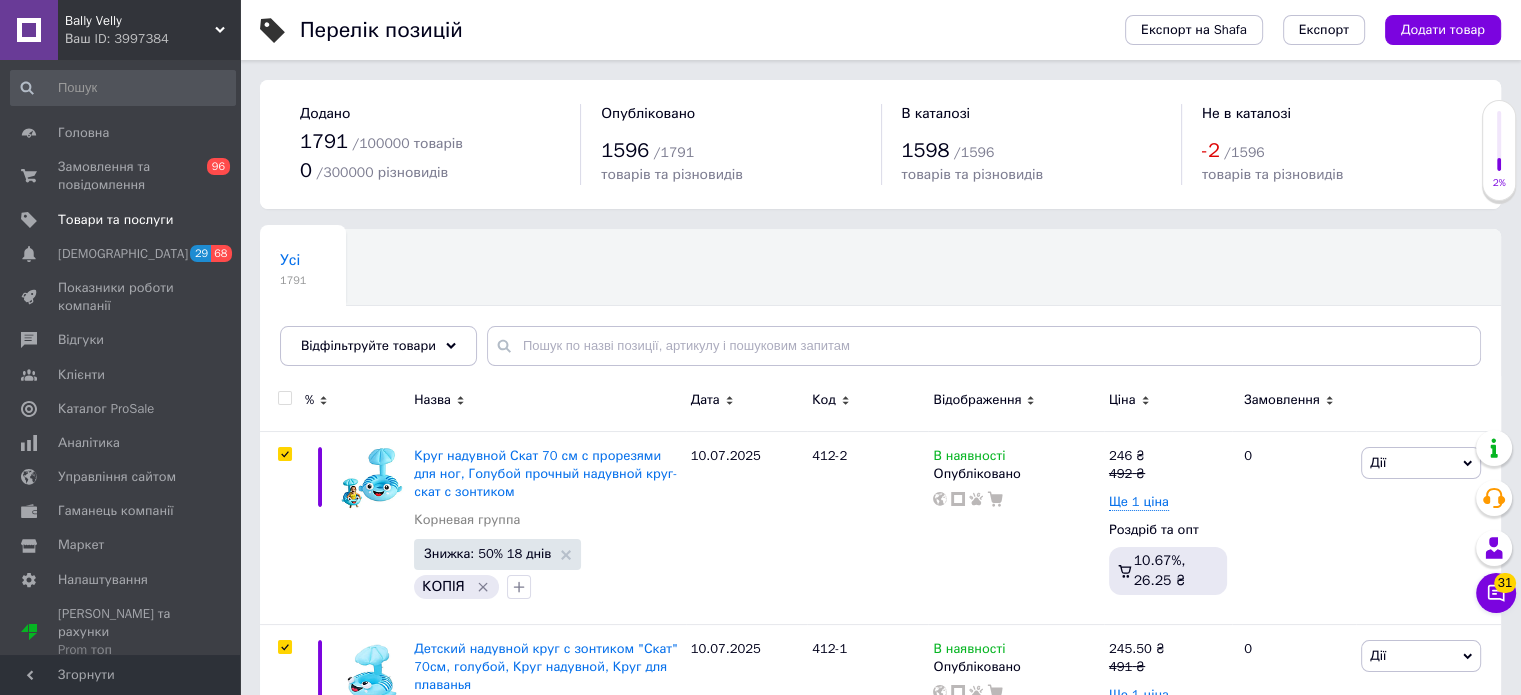 checkbox on "true" 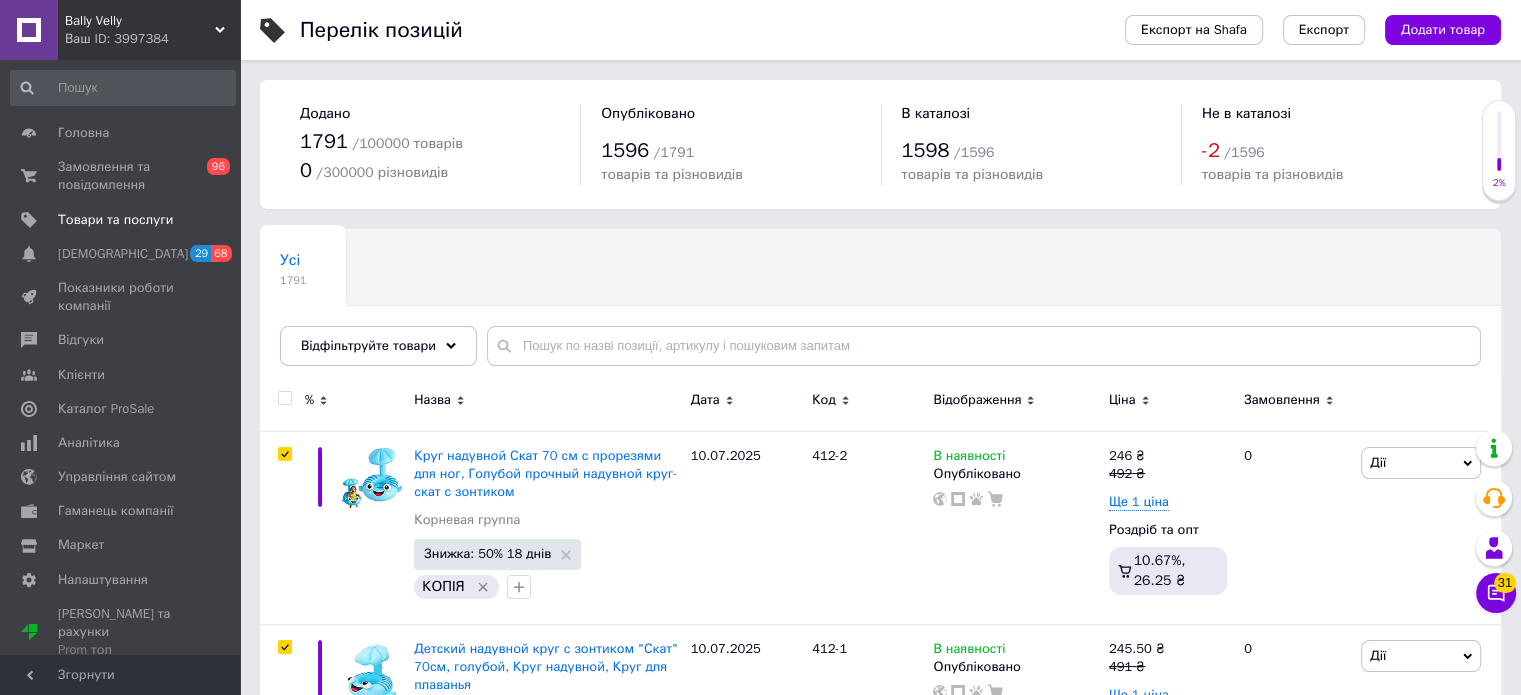 checkbox on "true" 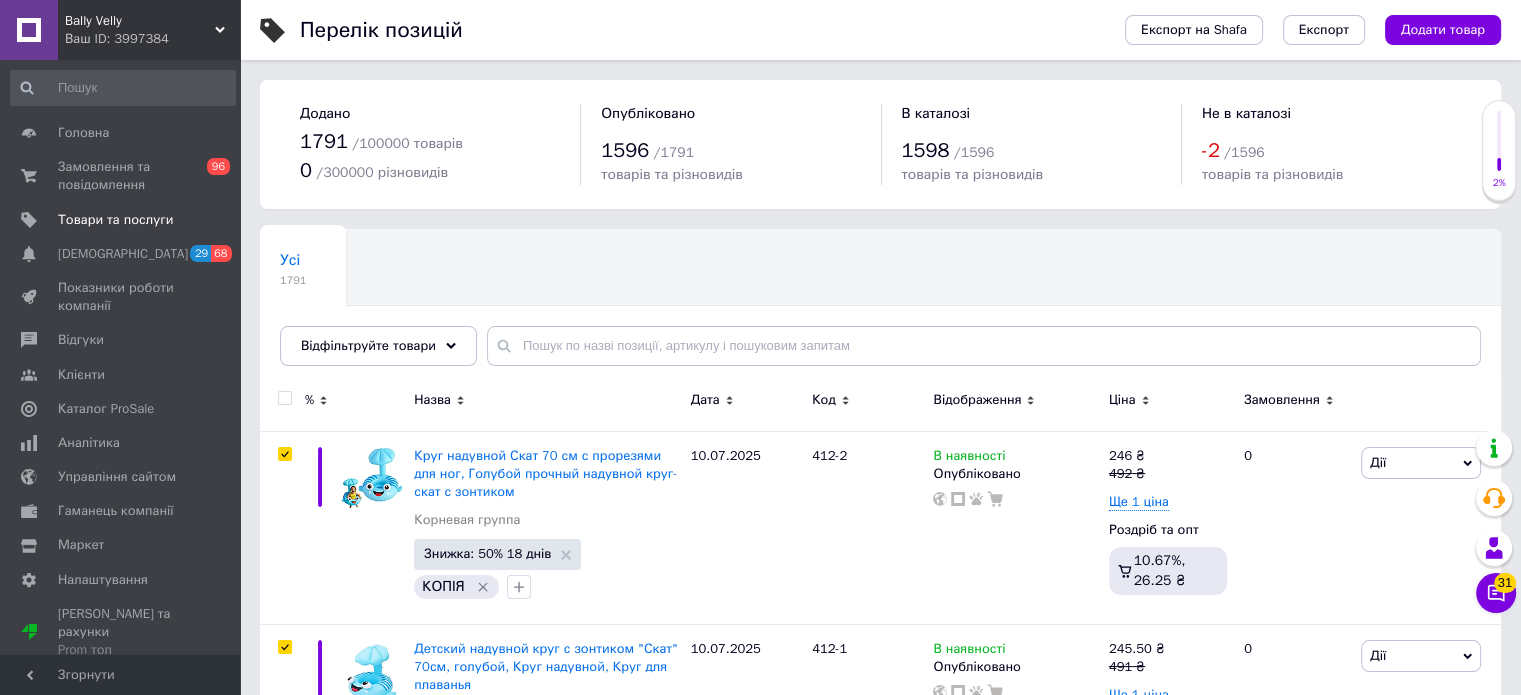 checkbox on "true" 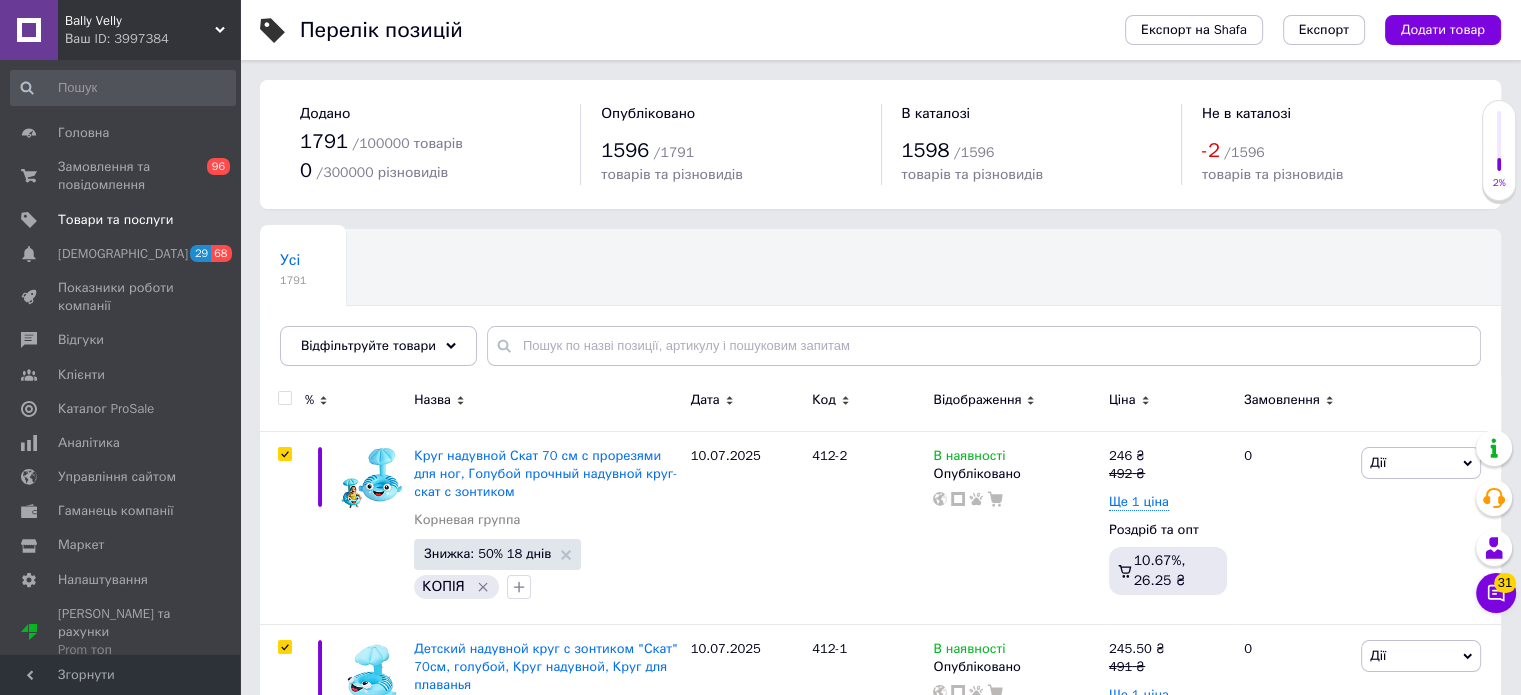 checkbox on "true" 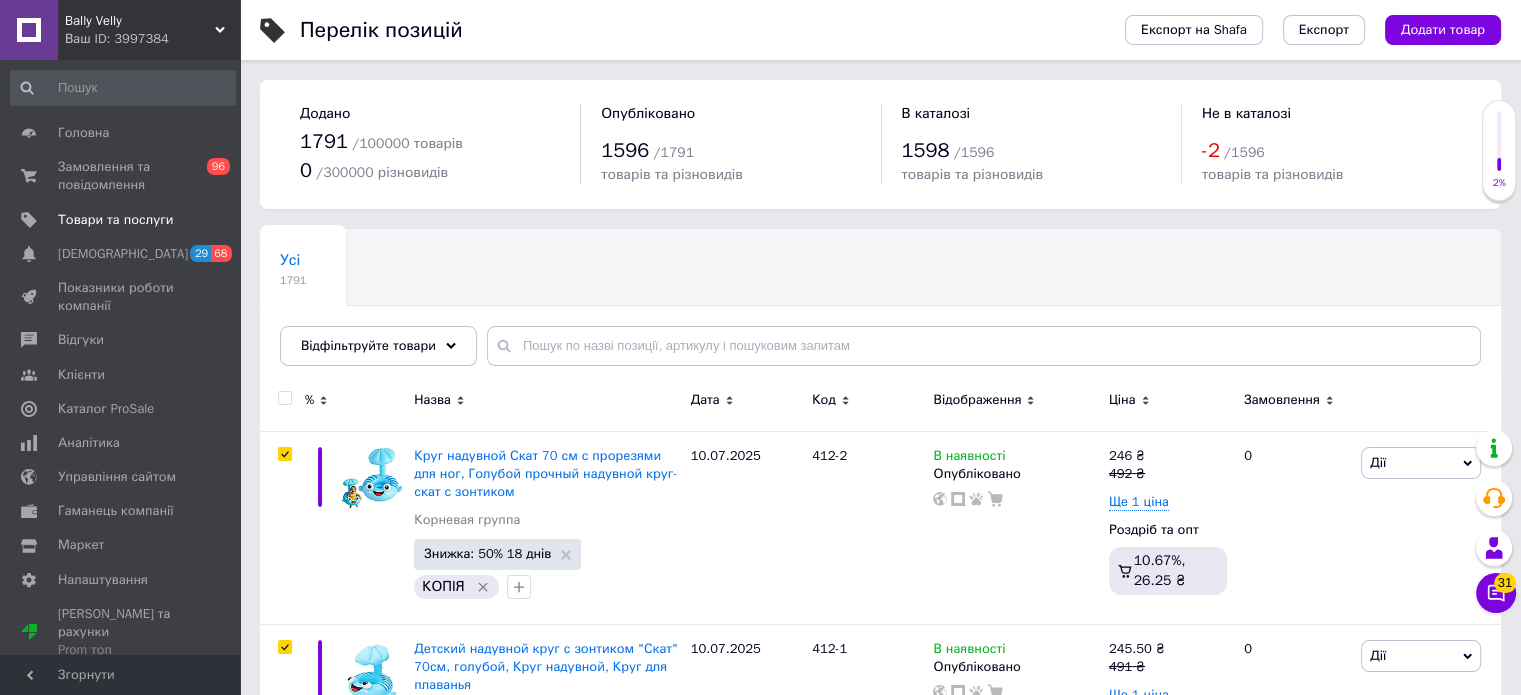 checkbox on "true" 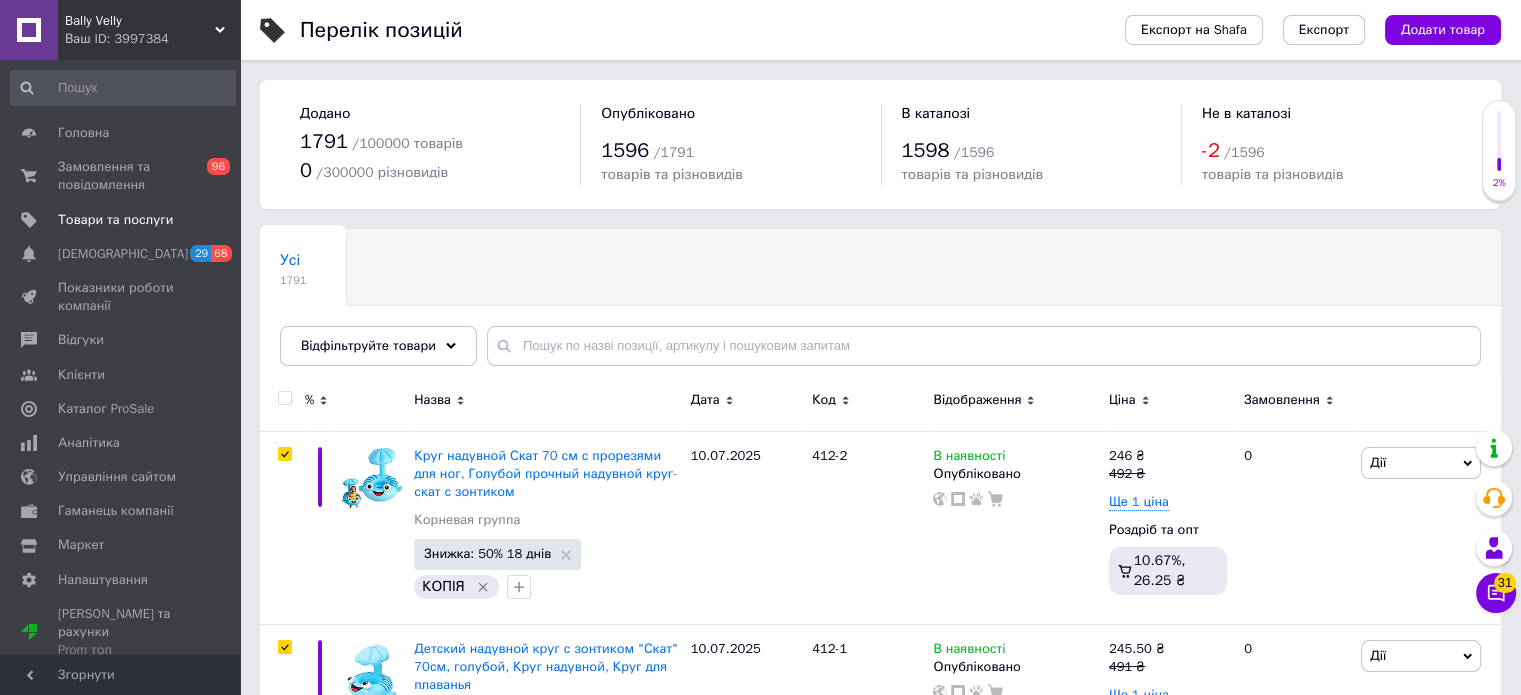 checkbox on "true" 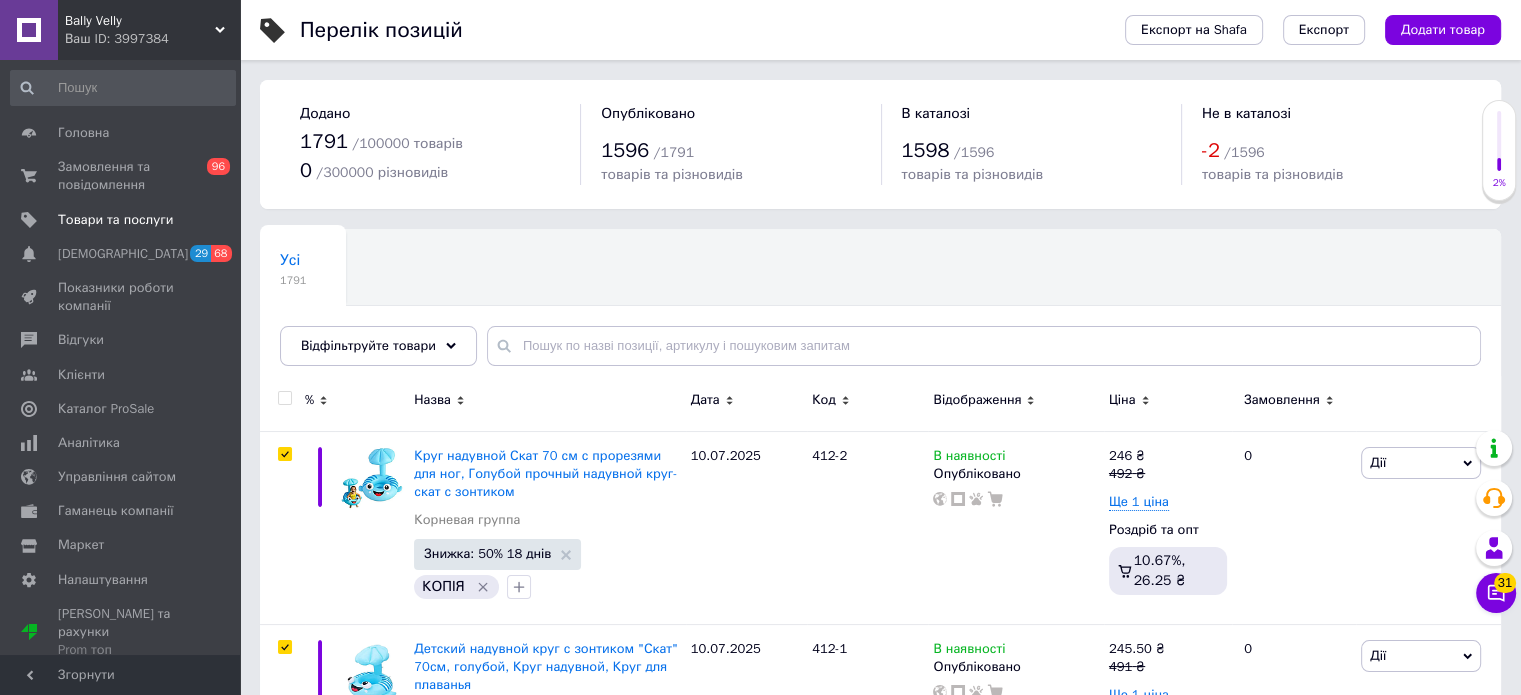 checkbox on "true" 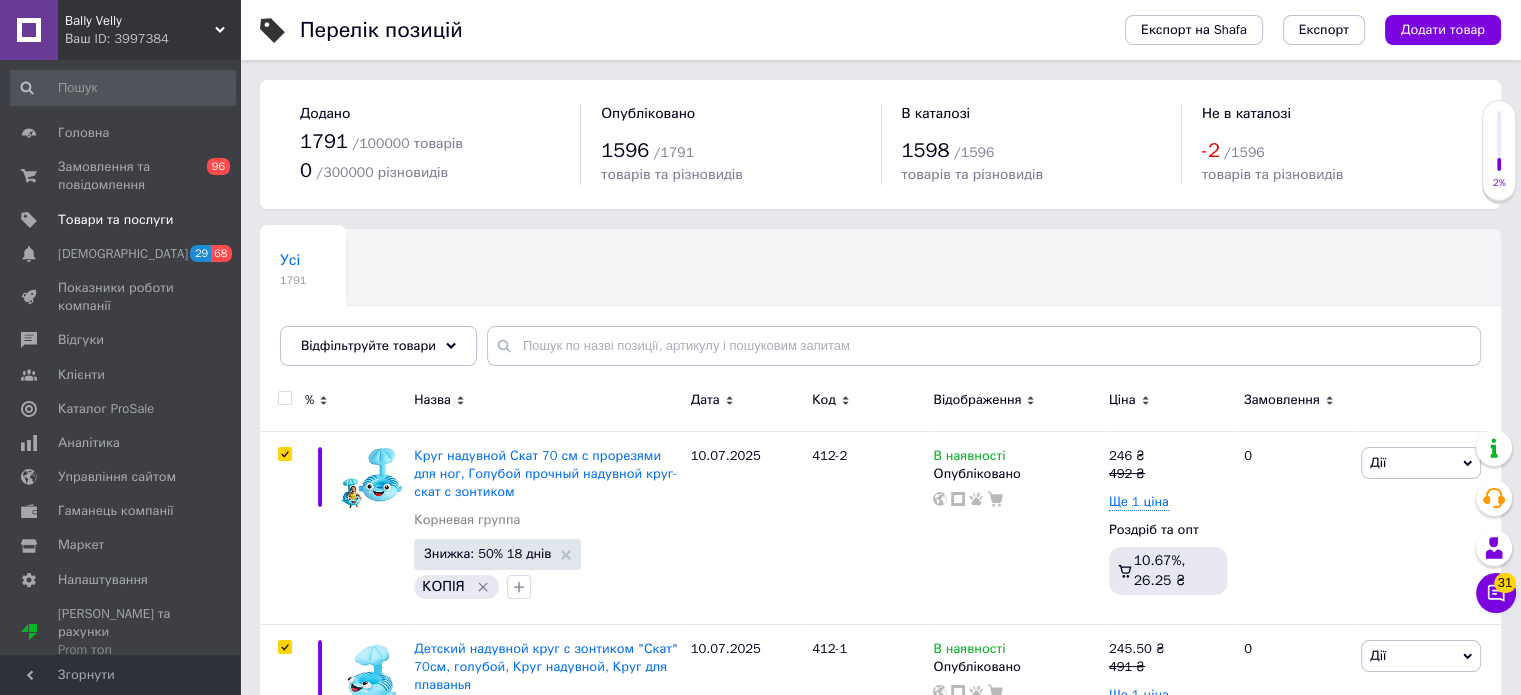 checkbox on "true" 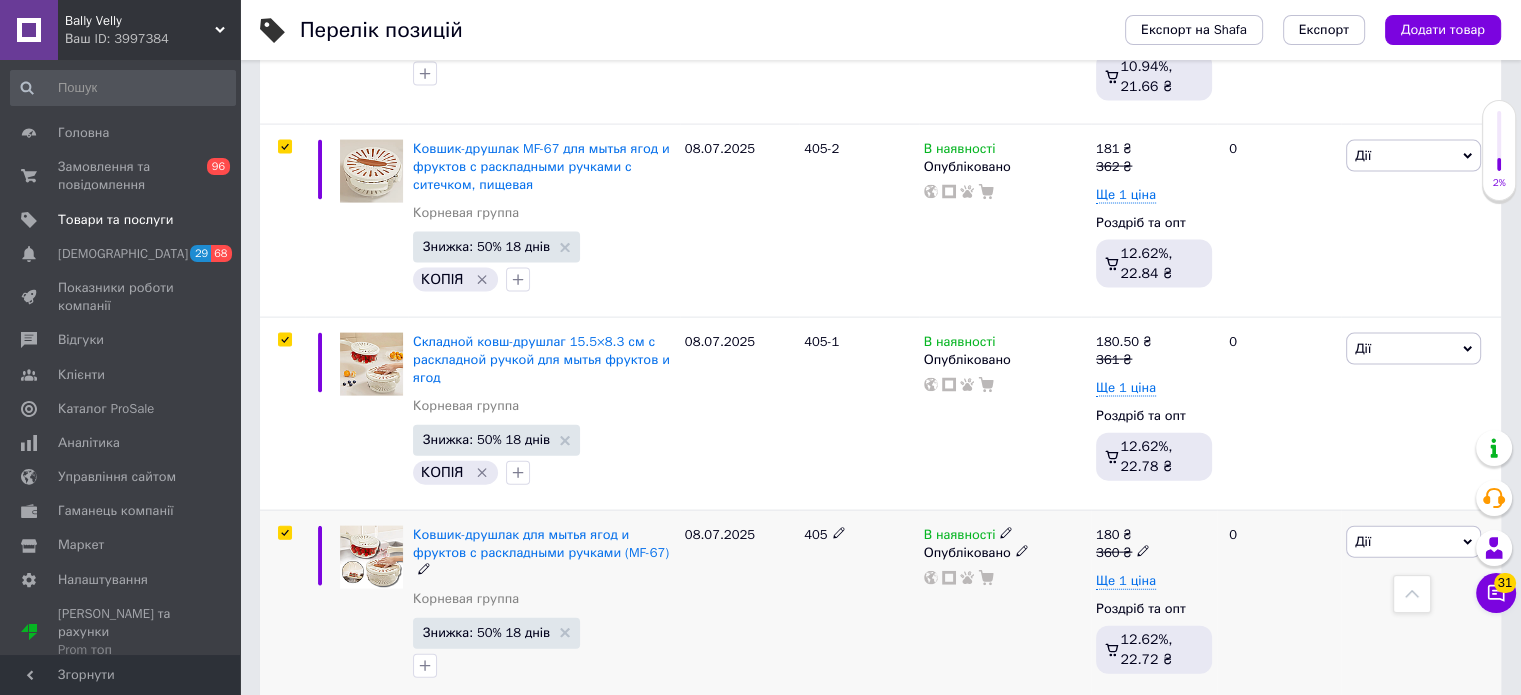 scroll, scrollTop: 4560, scrollLeft: 0, axis: vertical 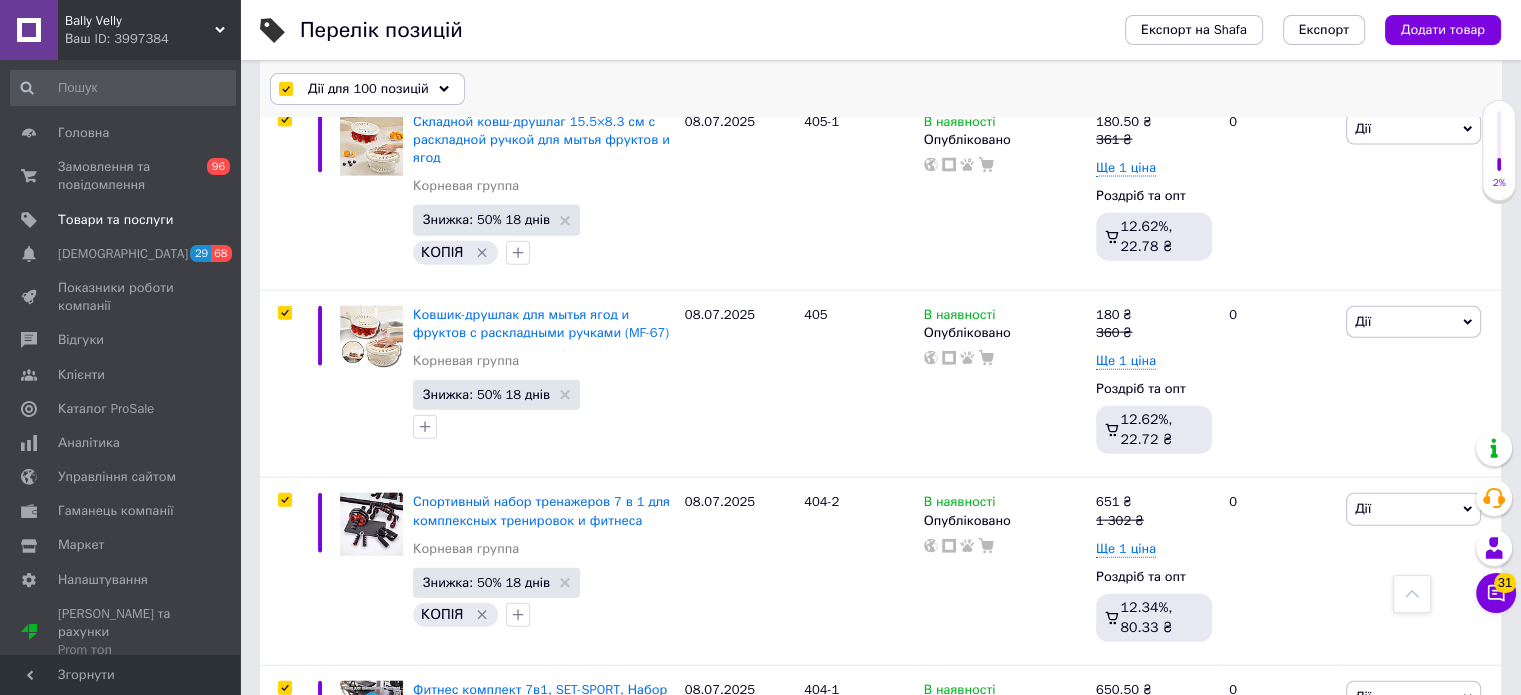 click on "Дії для 100 позицій" at bounding box center [368, 89] 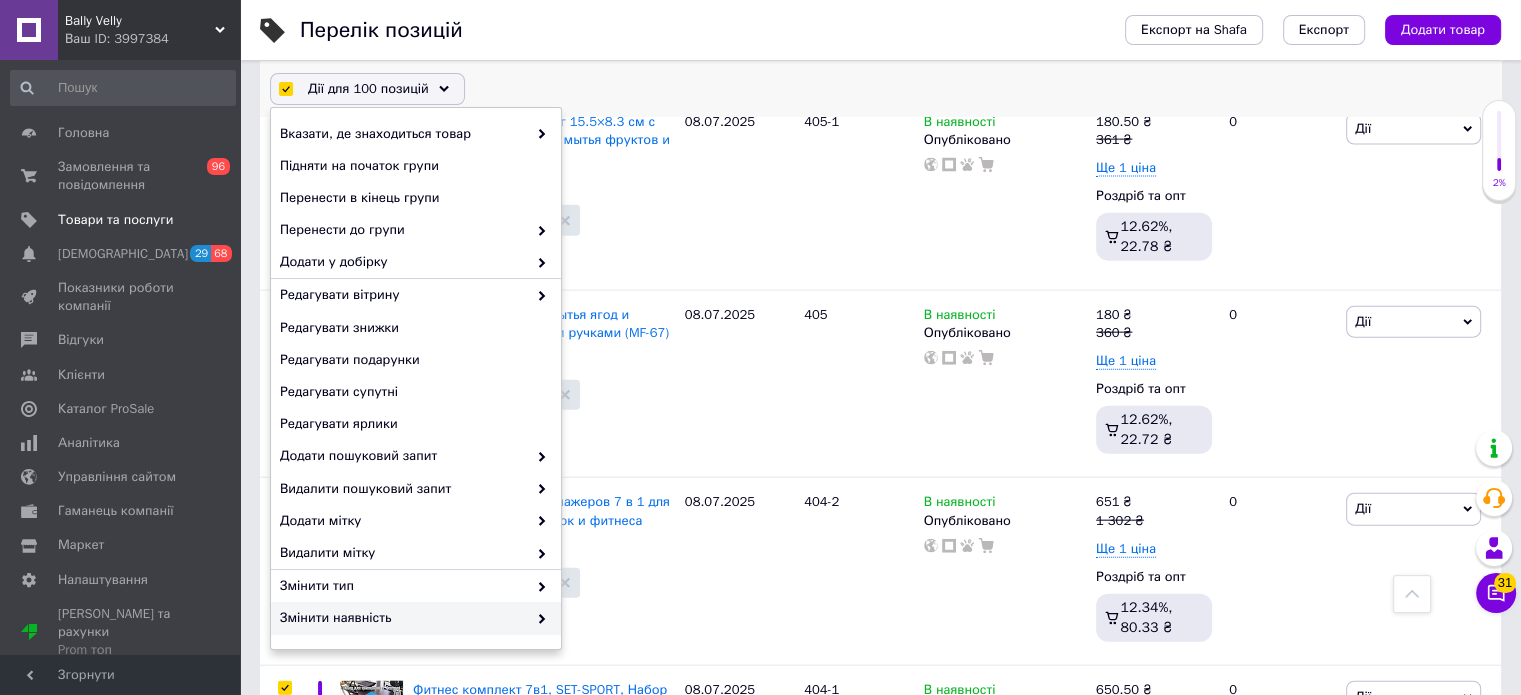 scroll, scrollTop: 157, scrollLeft: 0, axis: vertical 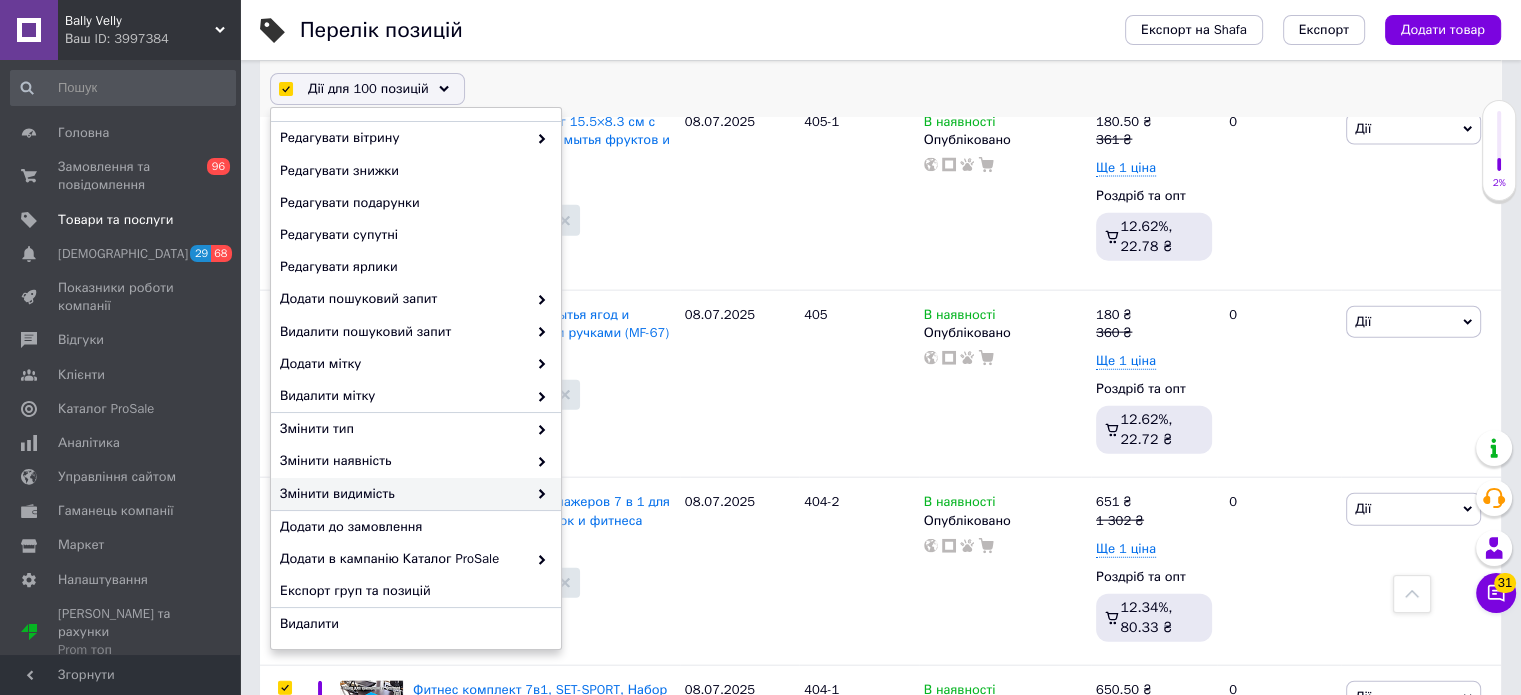 click on "Змінити видимість" at bounding box center [403, 494] 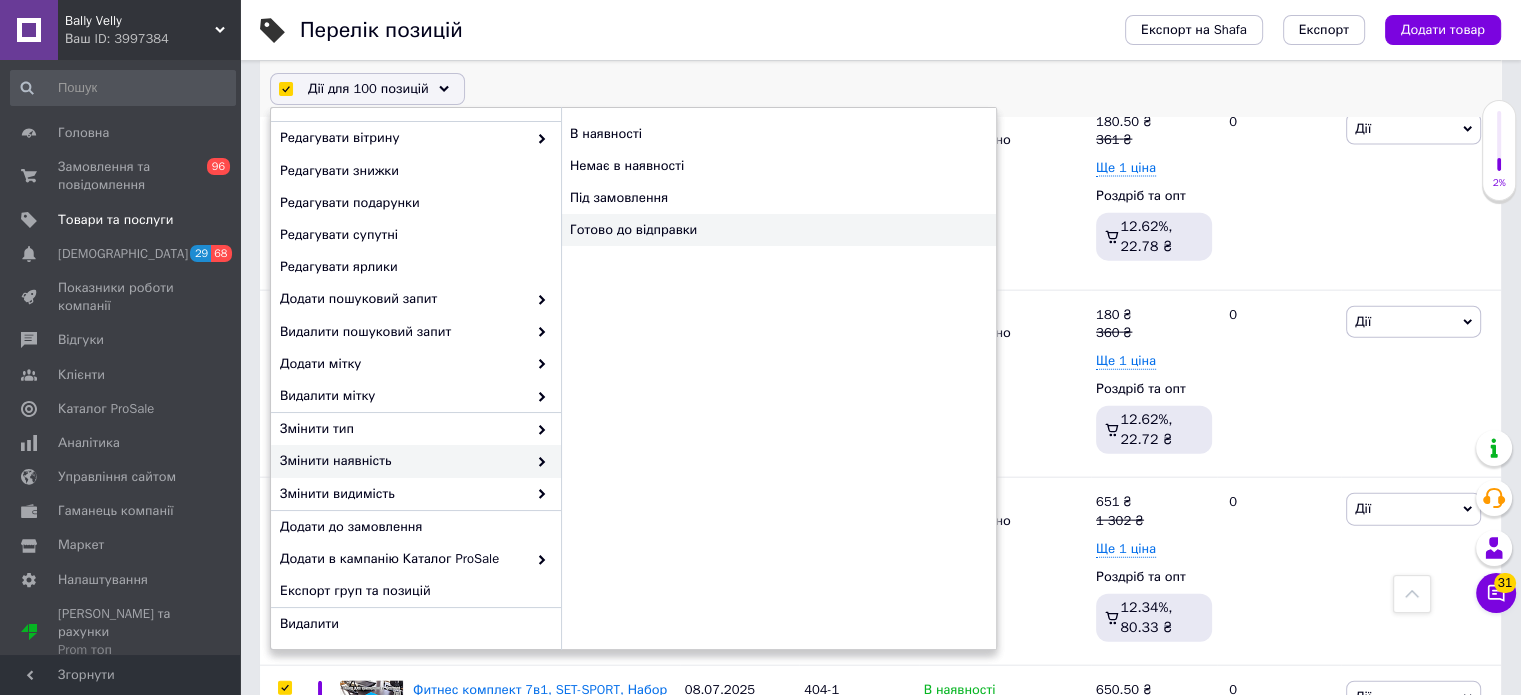 click on "Готово до відправки" at bounding box center [778, 230] 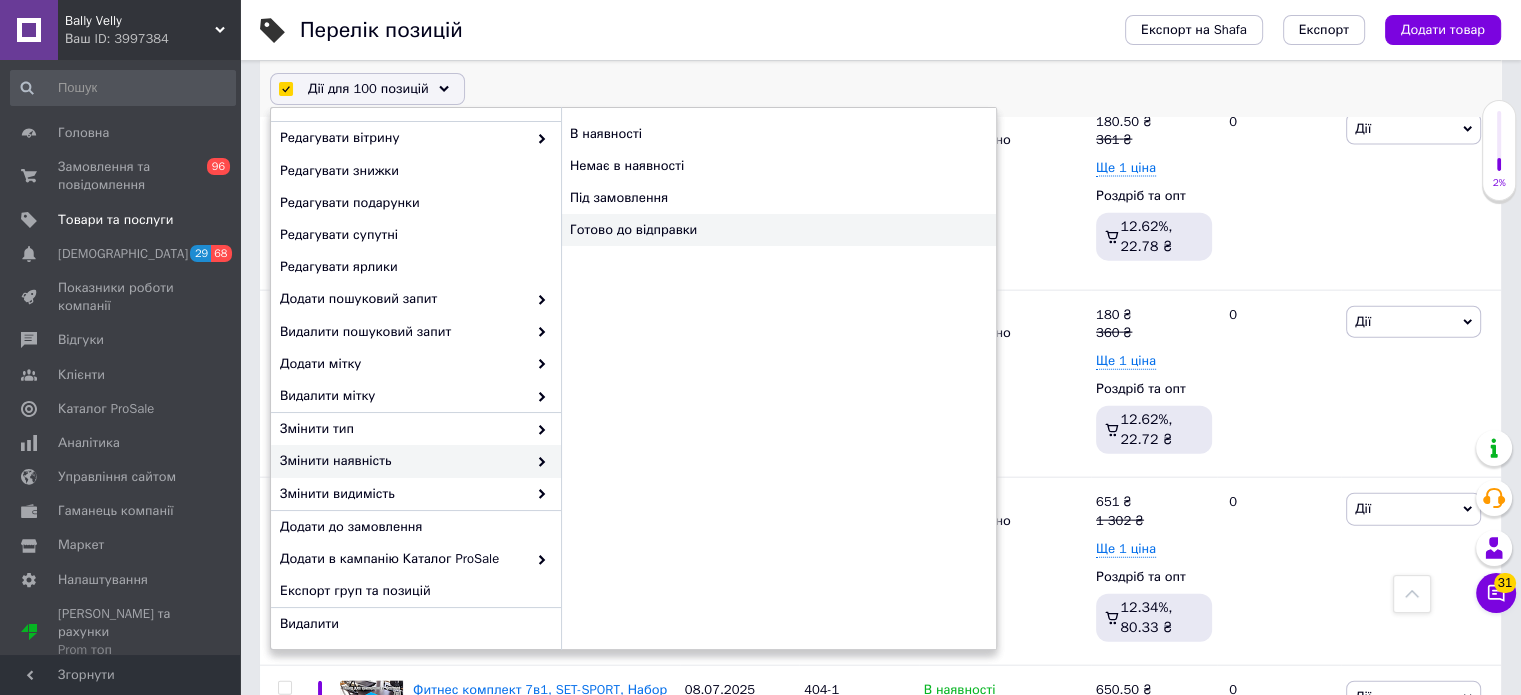 checkbox on "false" 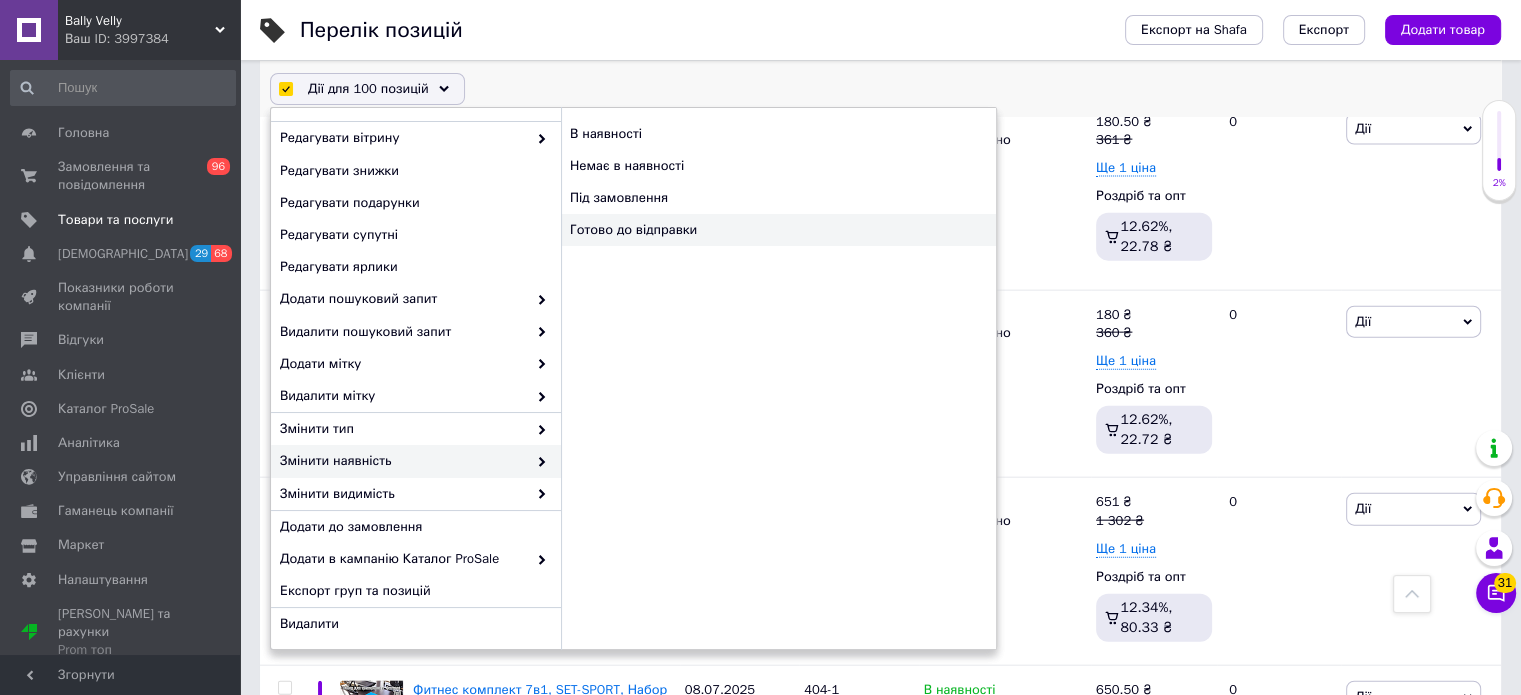 checkbox on "false" 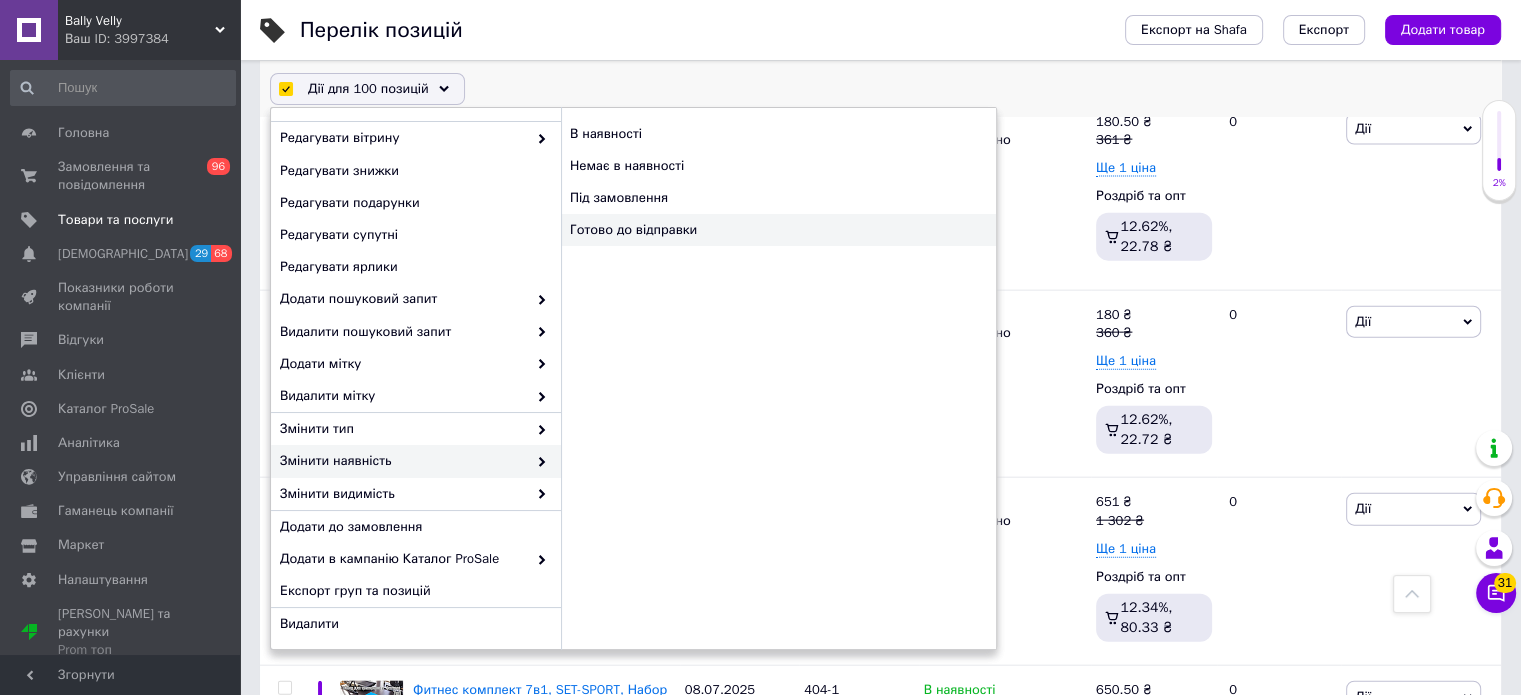 checkbox on "false" 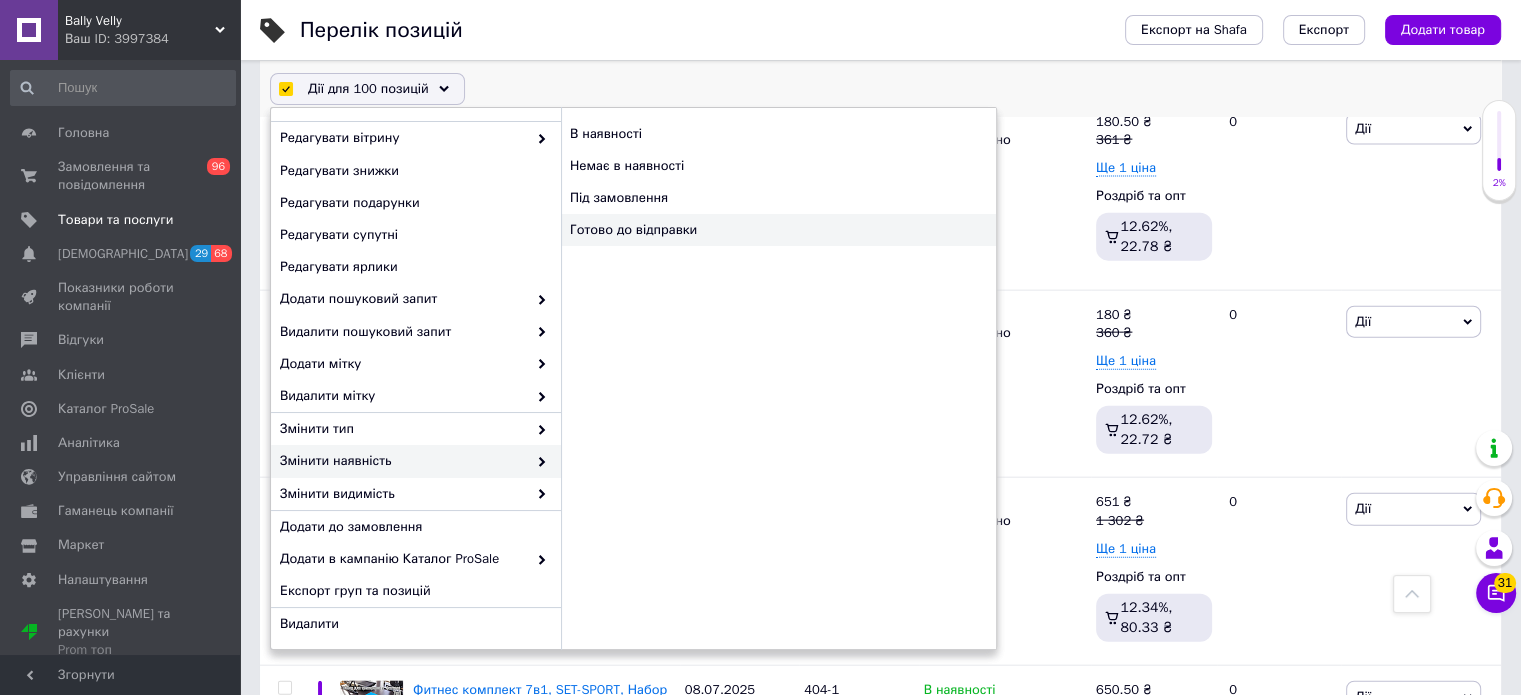 checkbox on "false" 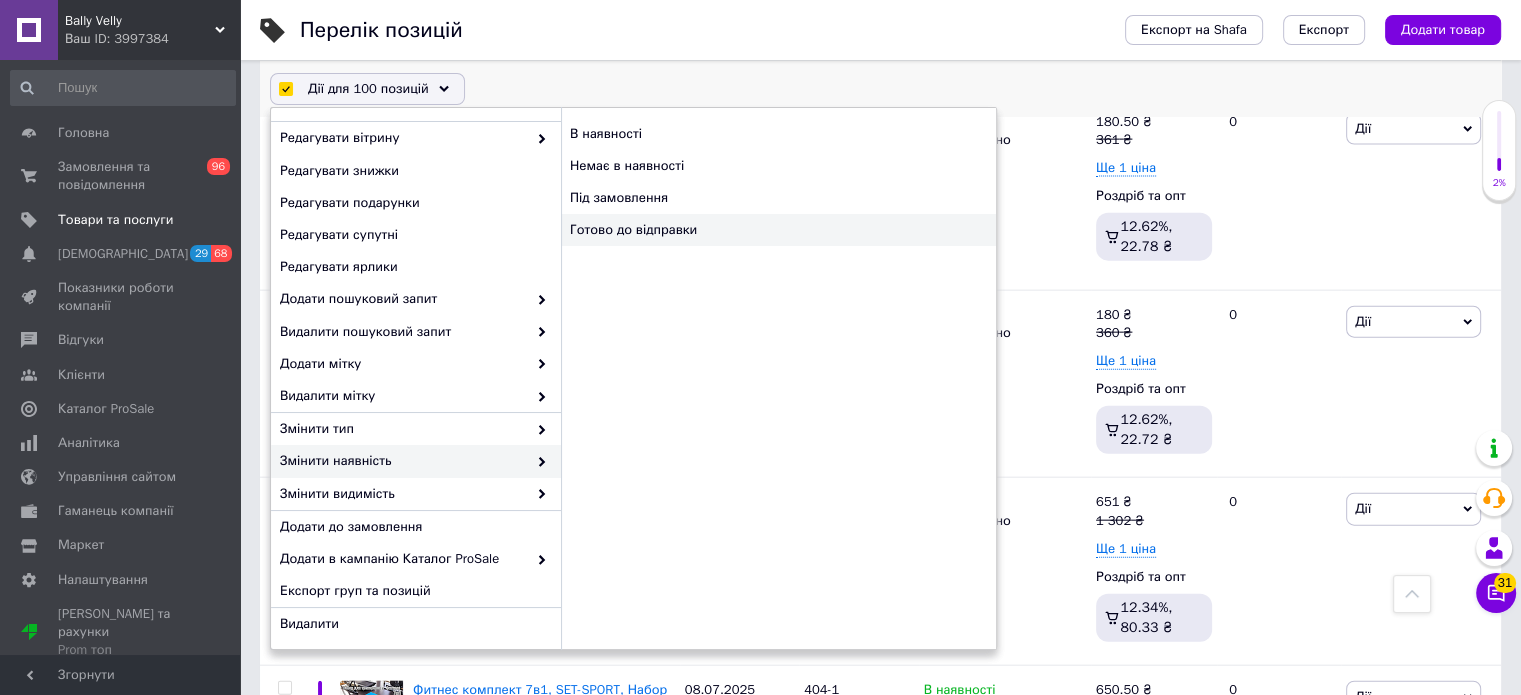 checkbox on "false" 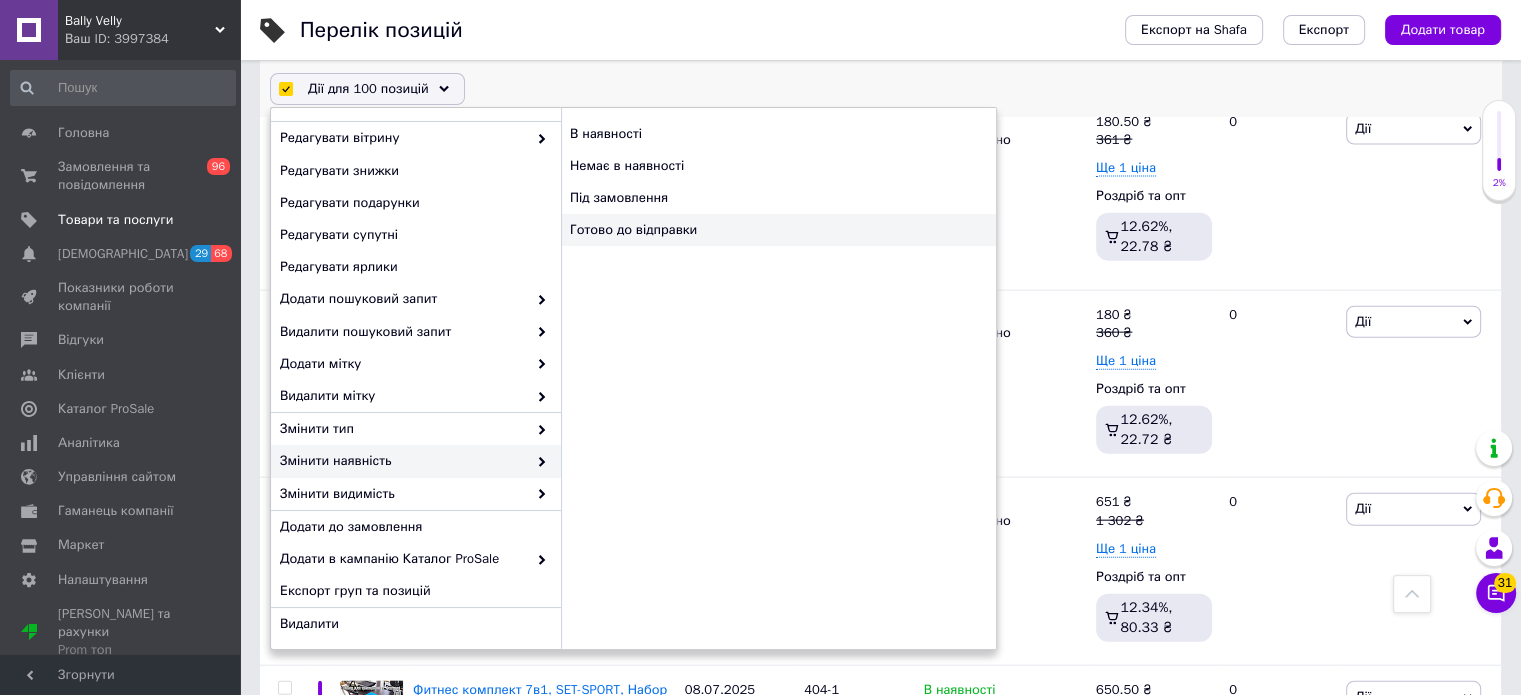 checkbox on "false" 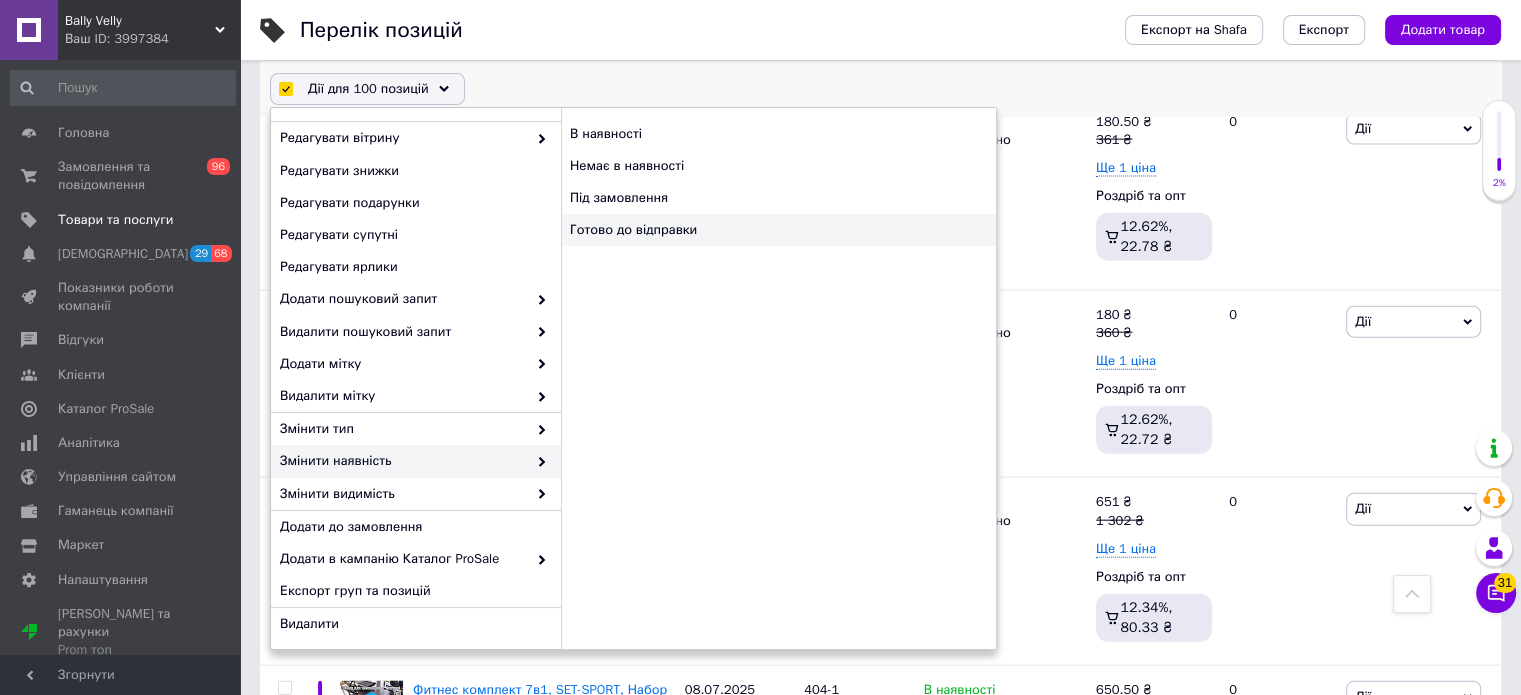 checkbox on "false" 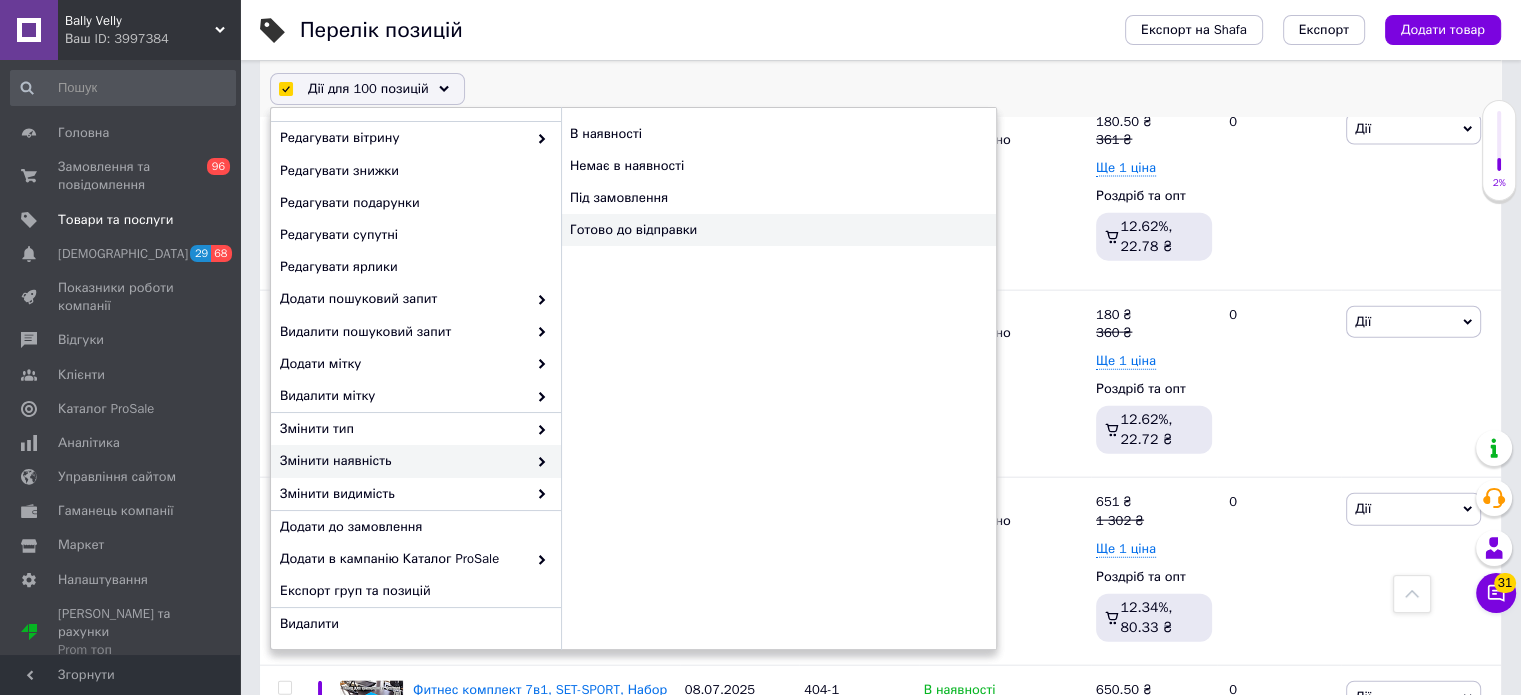 checkbox on "false" 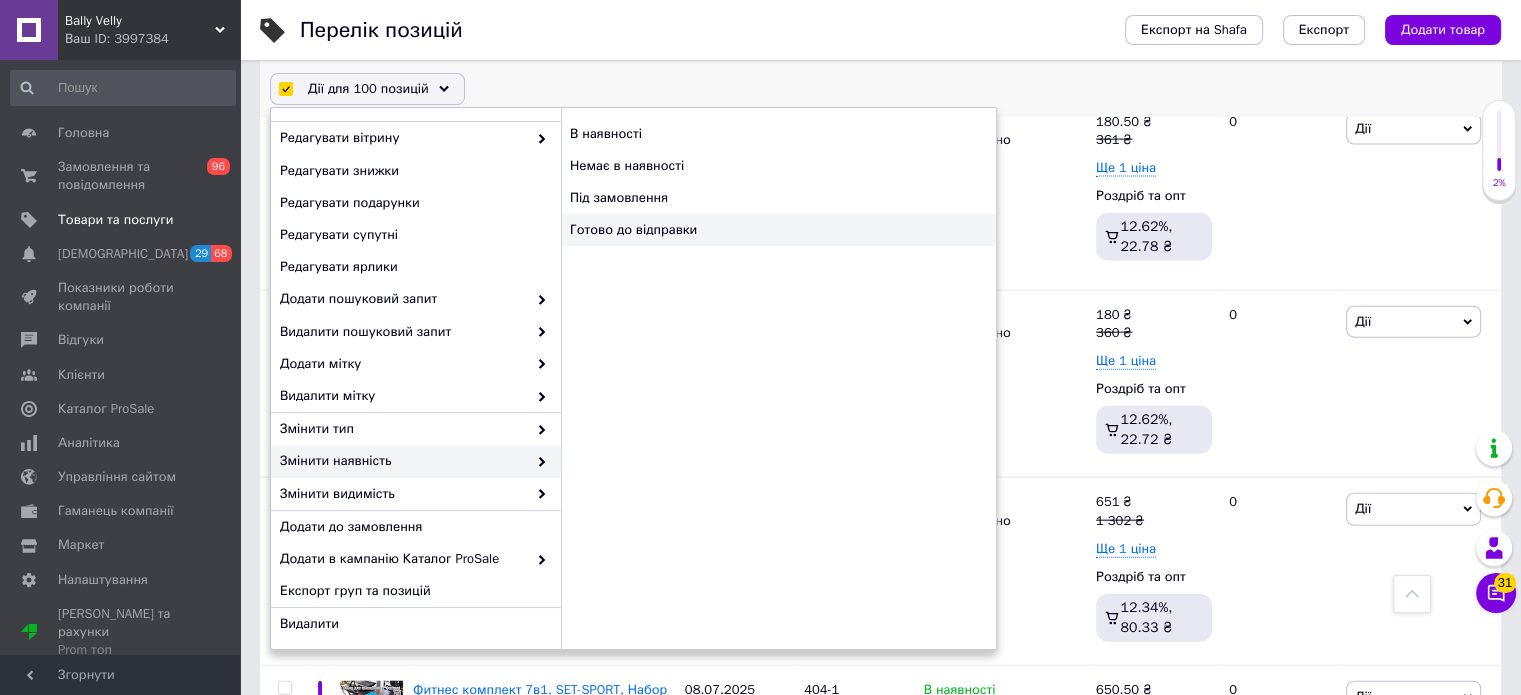 checkbox on "false" 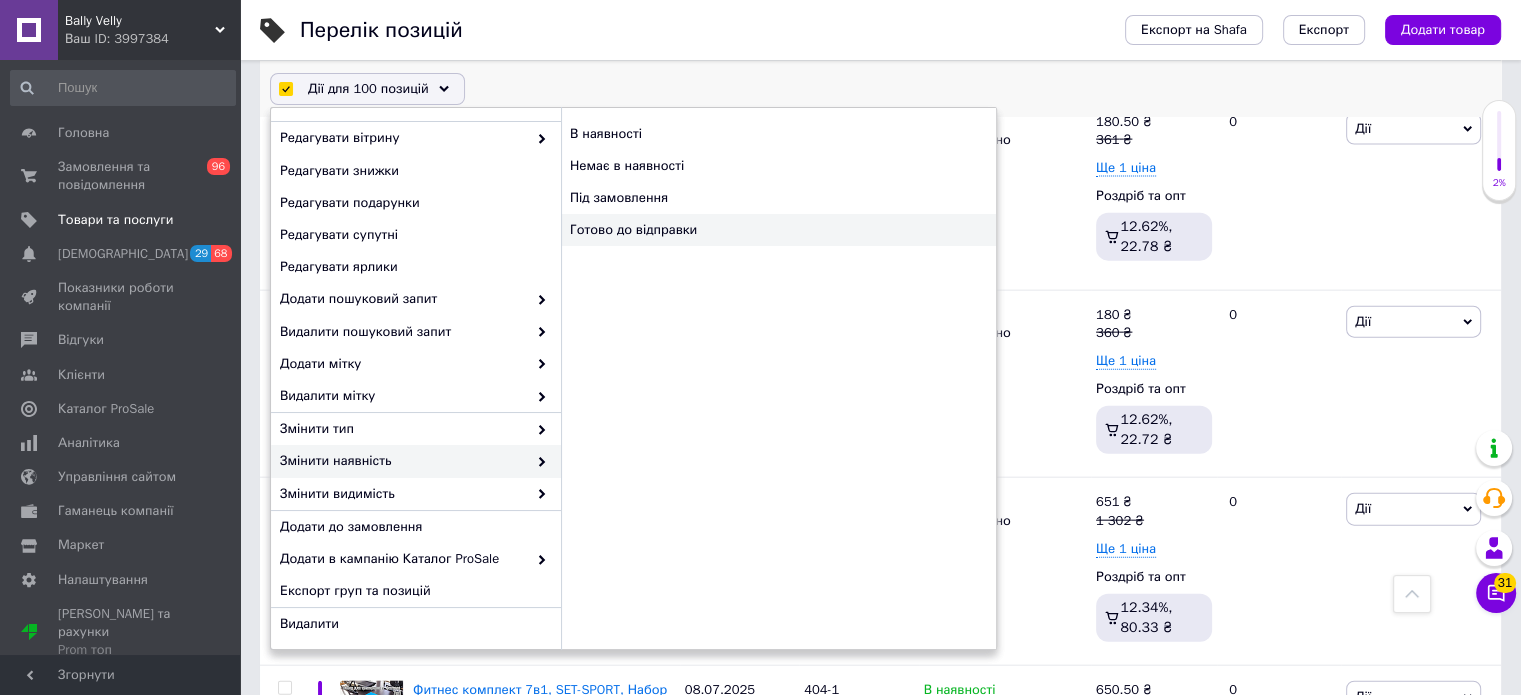 checkbox on "false" 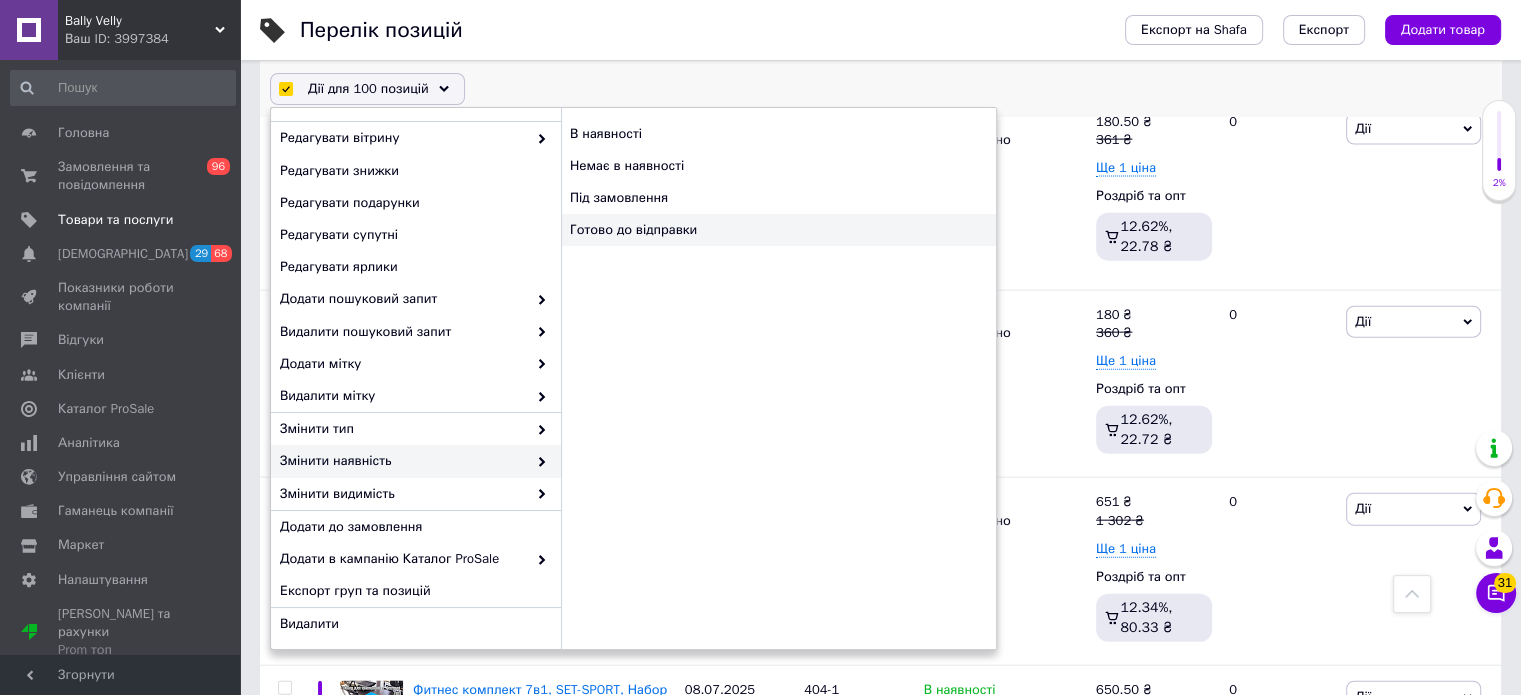 checkbox on "false" 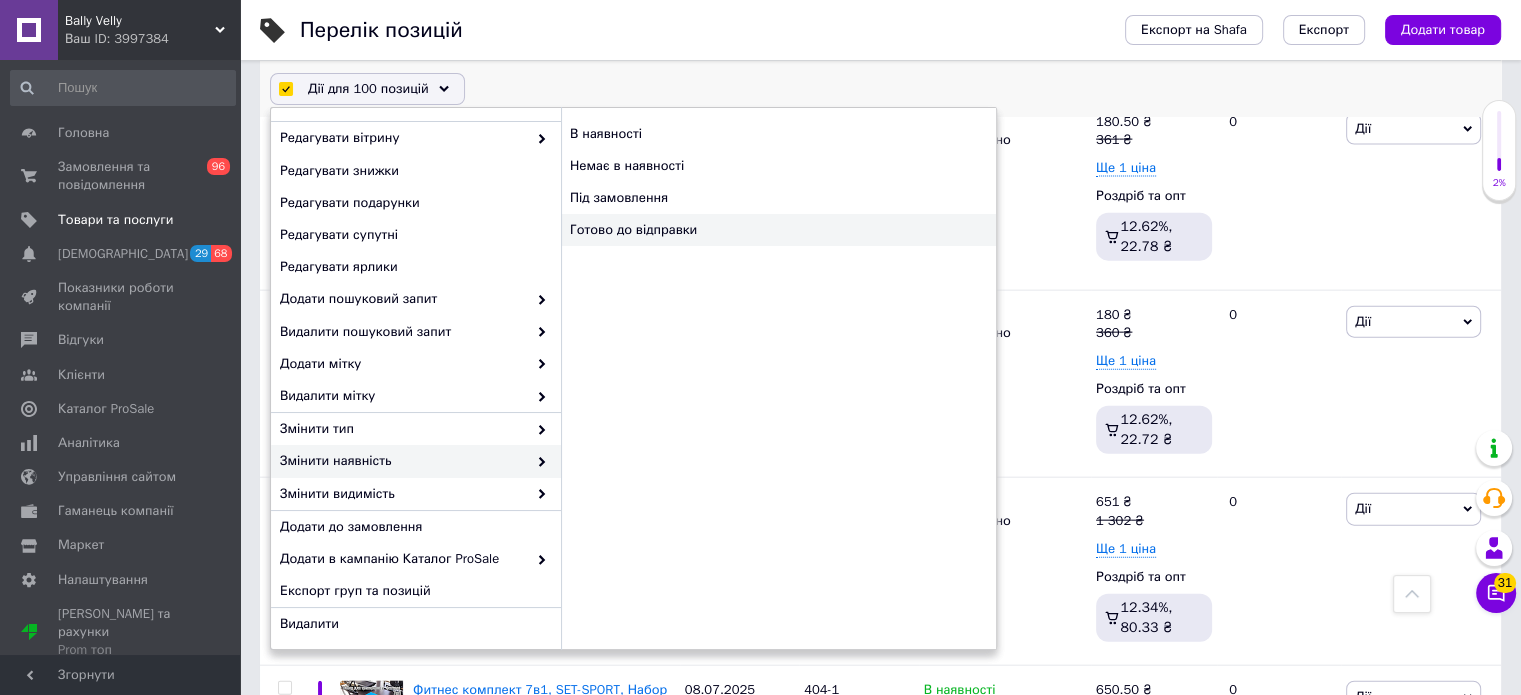 checkbox on "false" 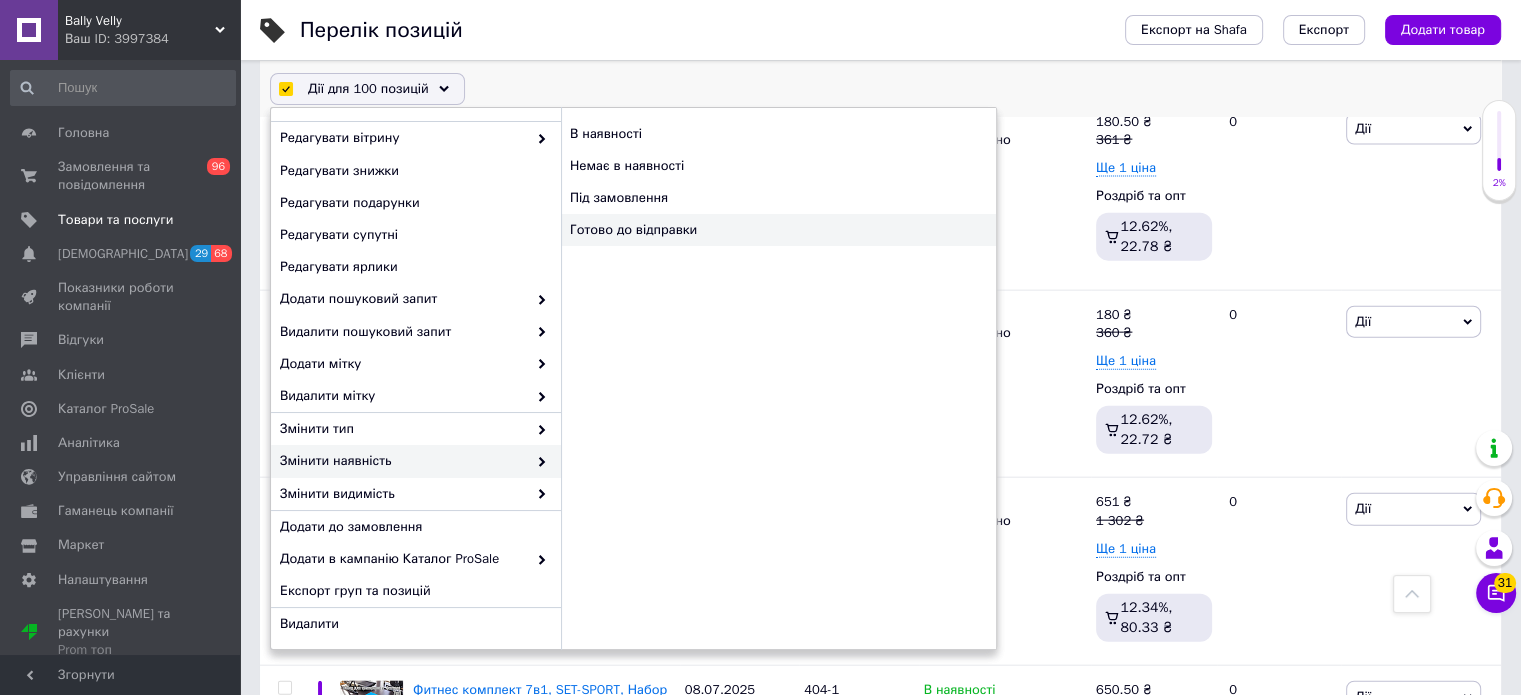 checkbox on "false" 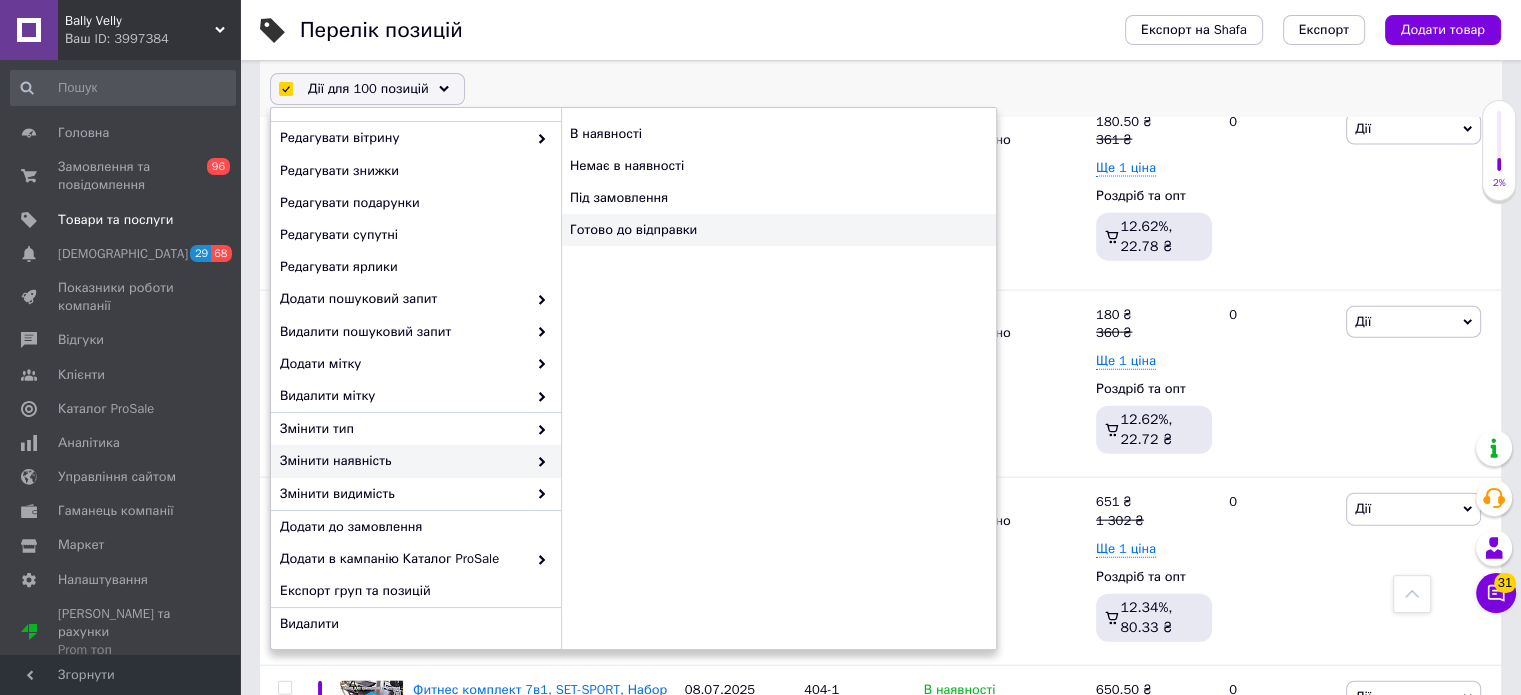 checkbox on "false" 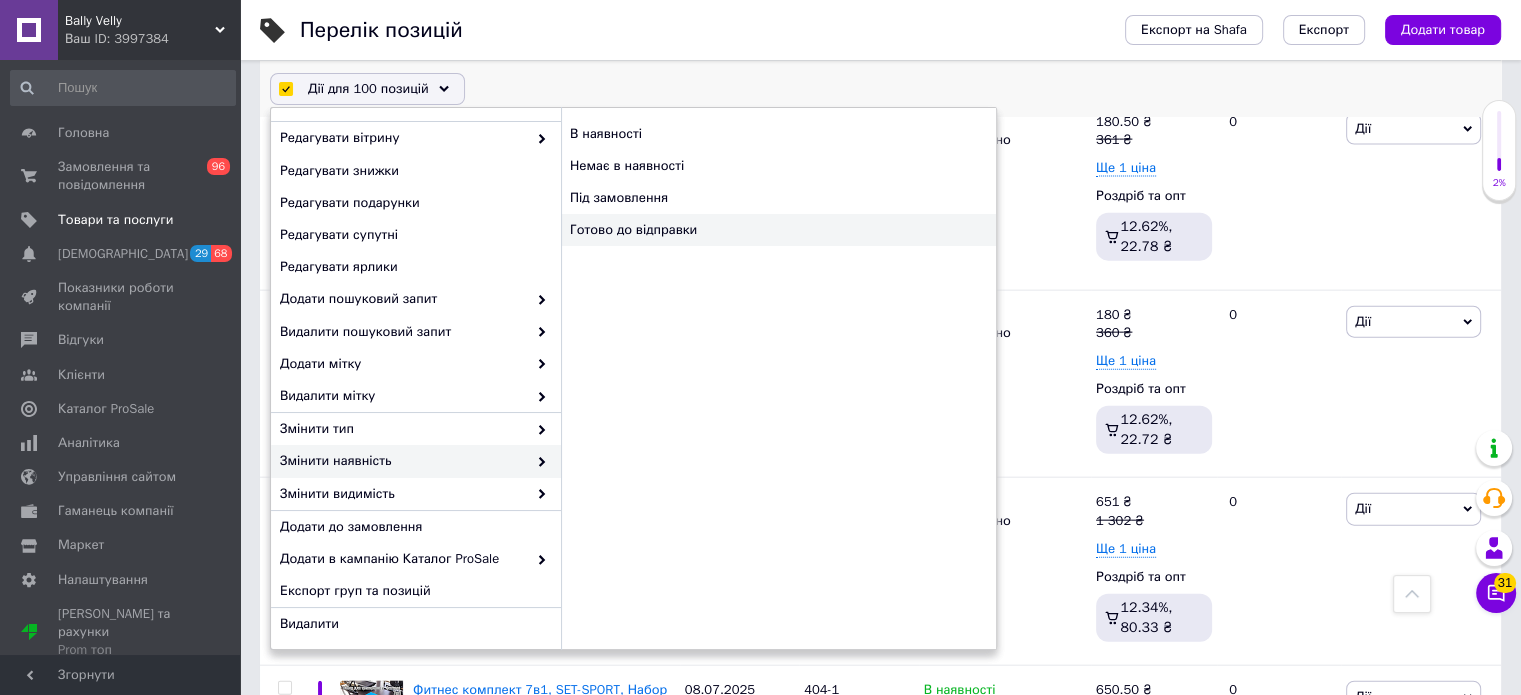 checkbox on "false" 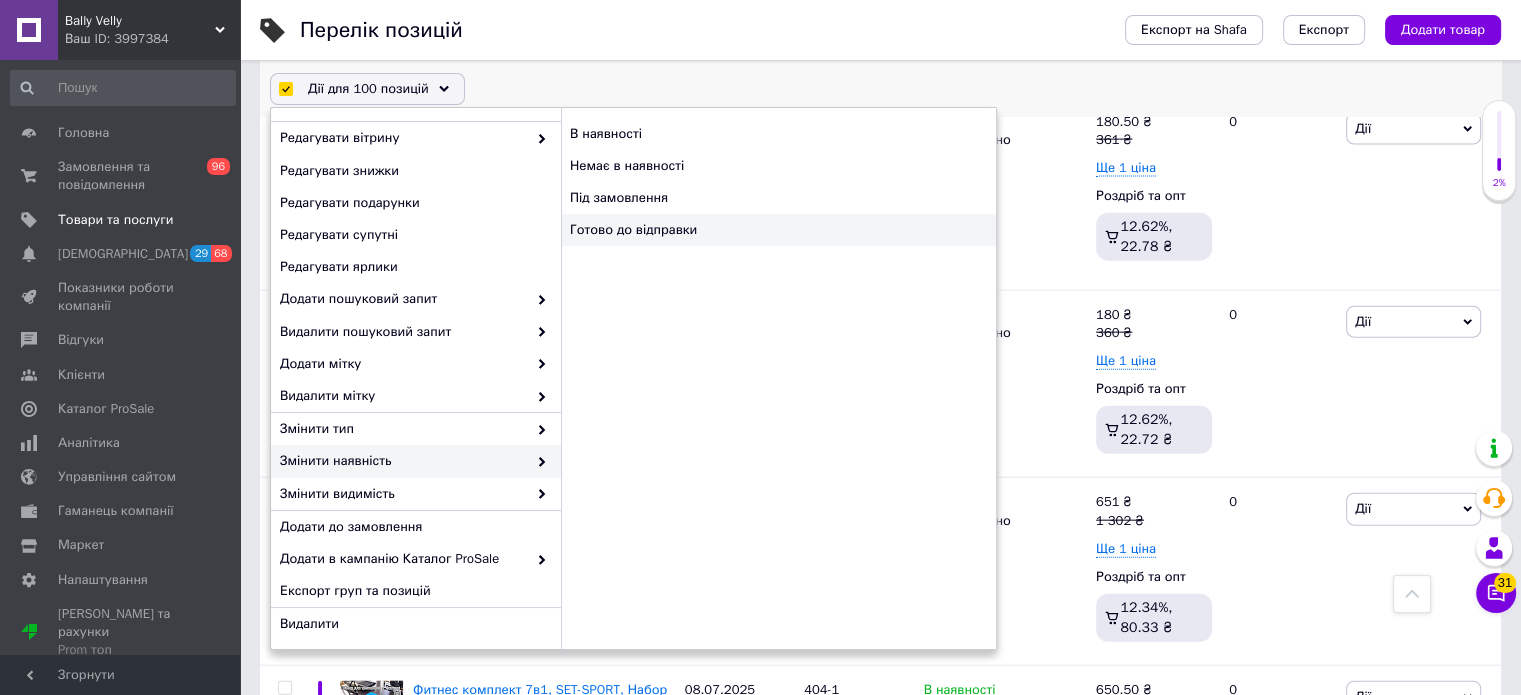 checkbox on "false" 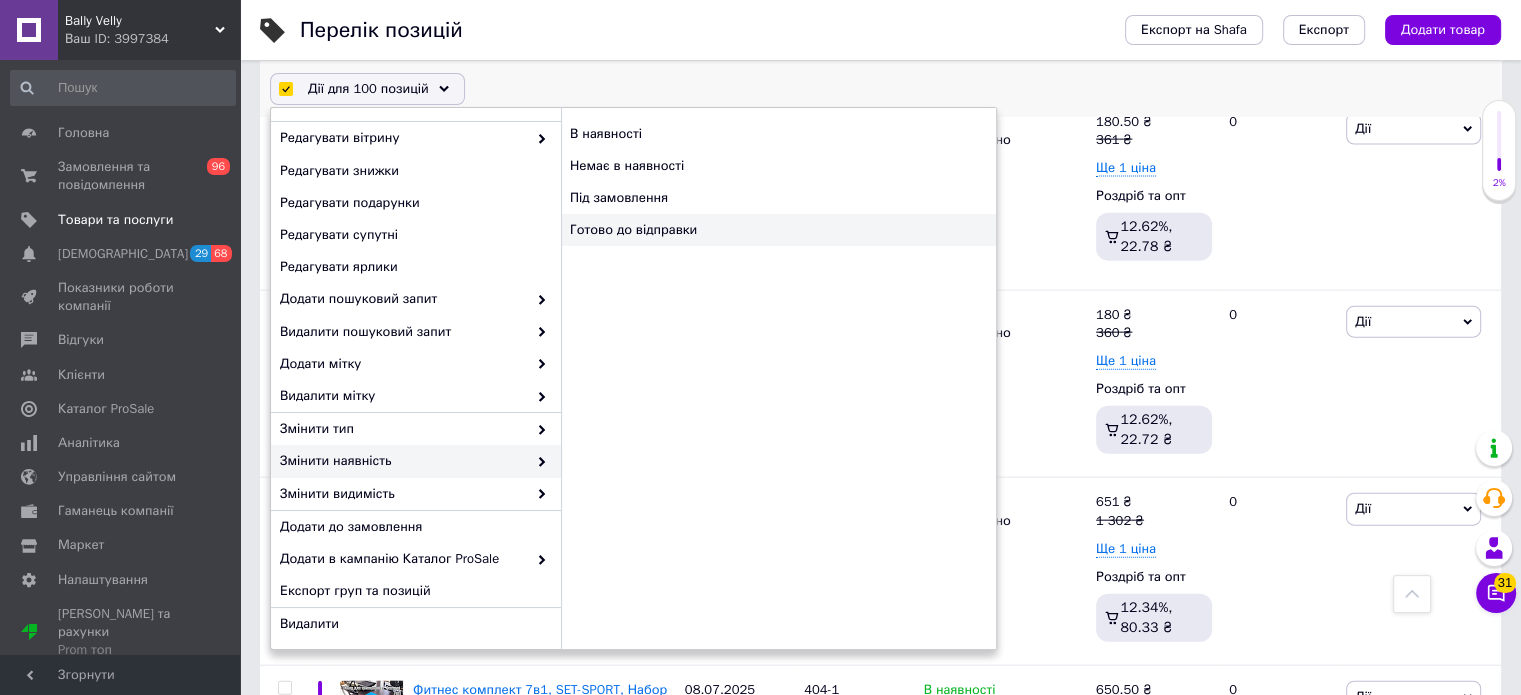 checkbox on "false" 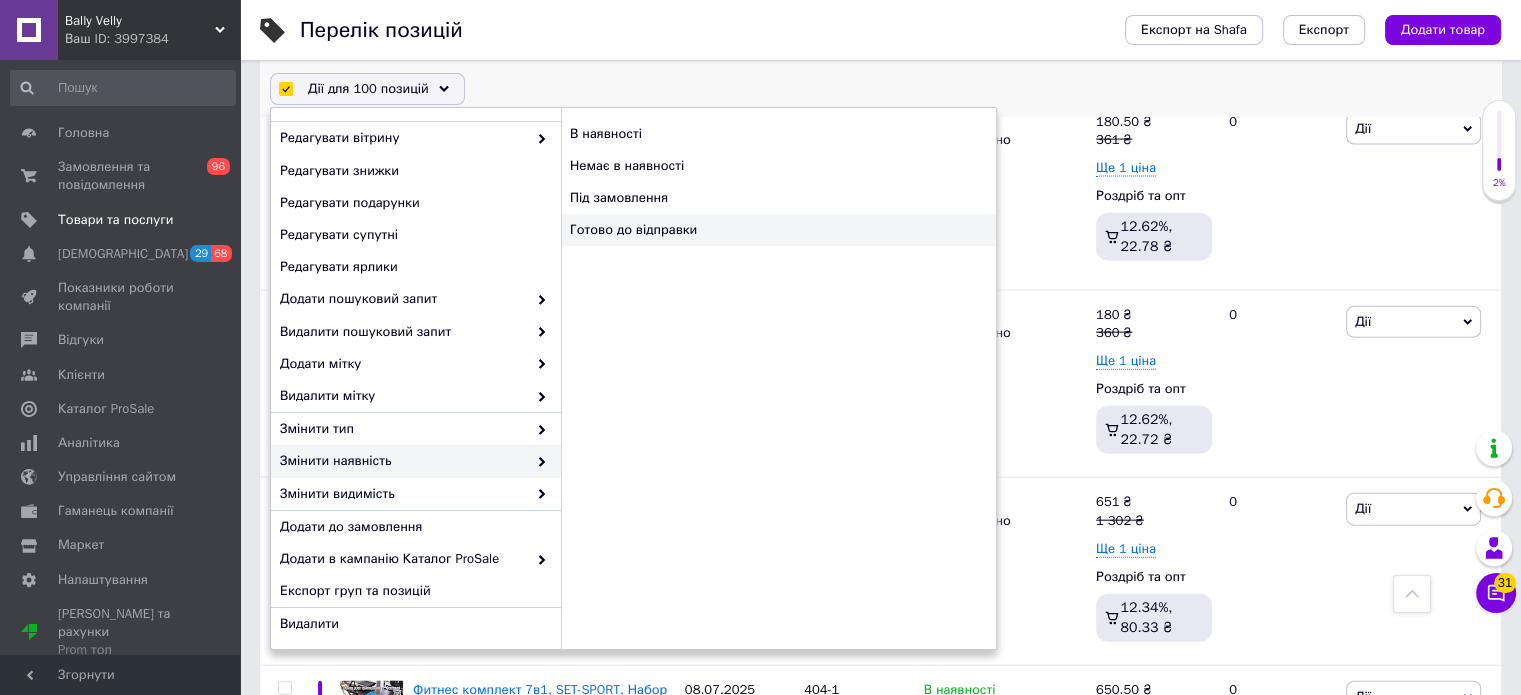 checkbox on "false" 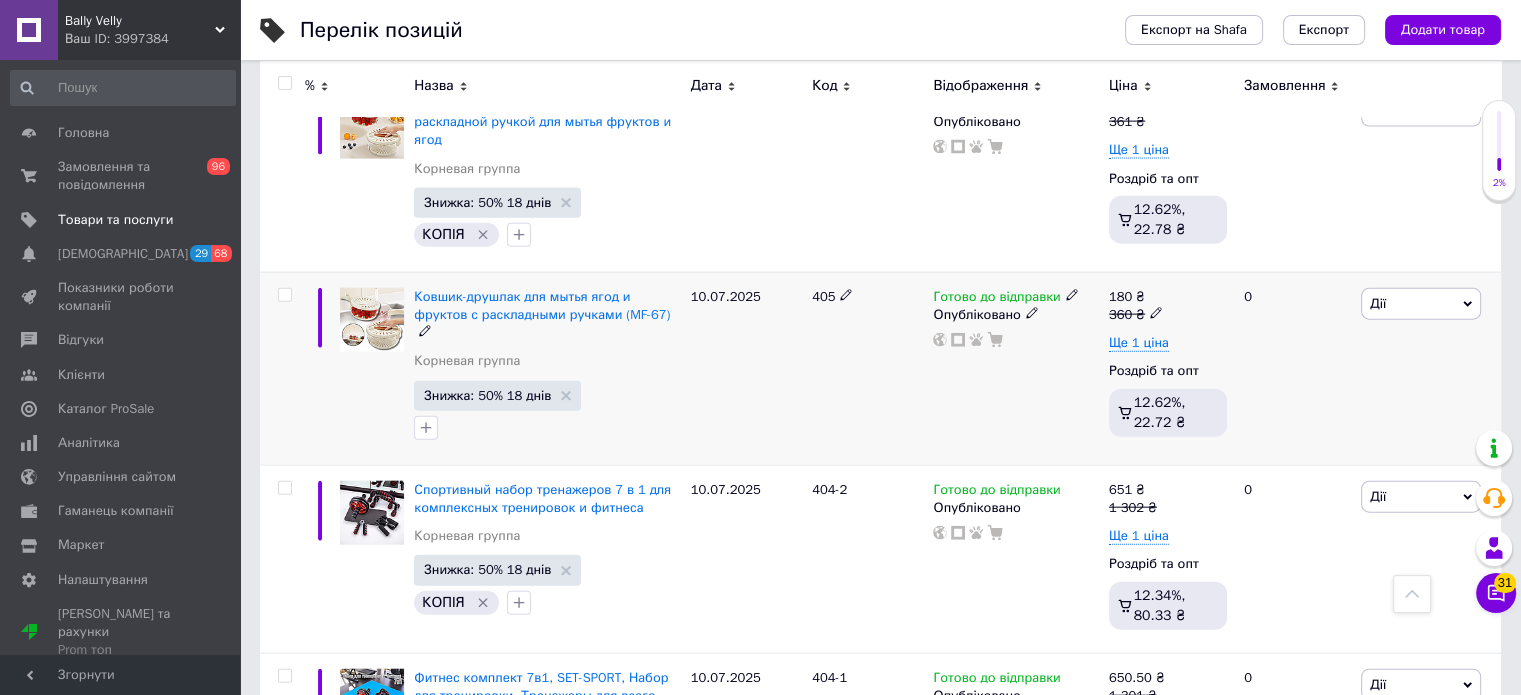 click on "[PERSON_NAME] Підняти на початок групи Копіювати Знижка Подарунок Супутні Приховати Ярлик Додати на вітрину Додати в кампанію Каталог ProSale Видалити" at bounding box center [1428, 368] 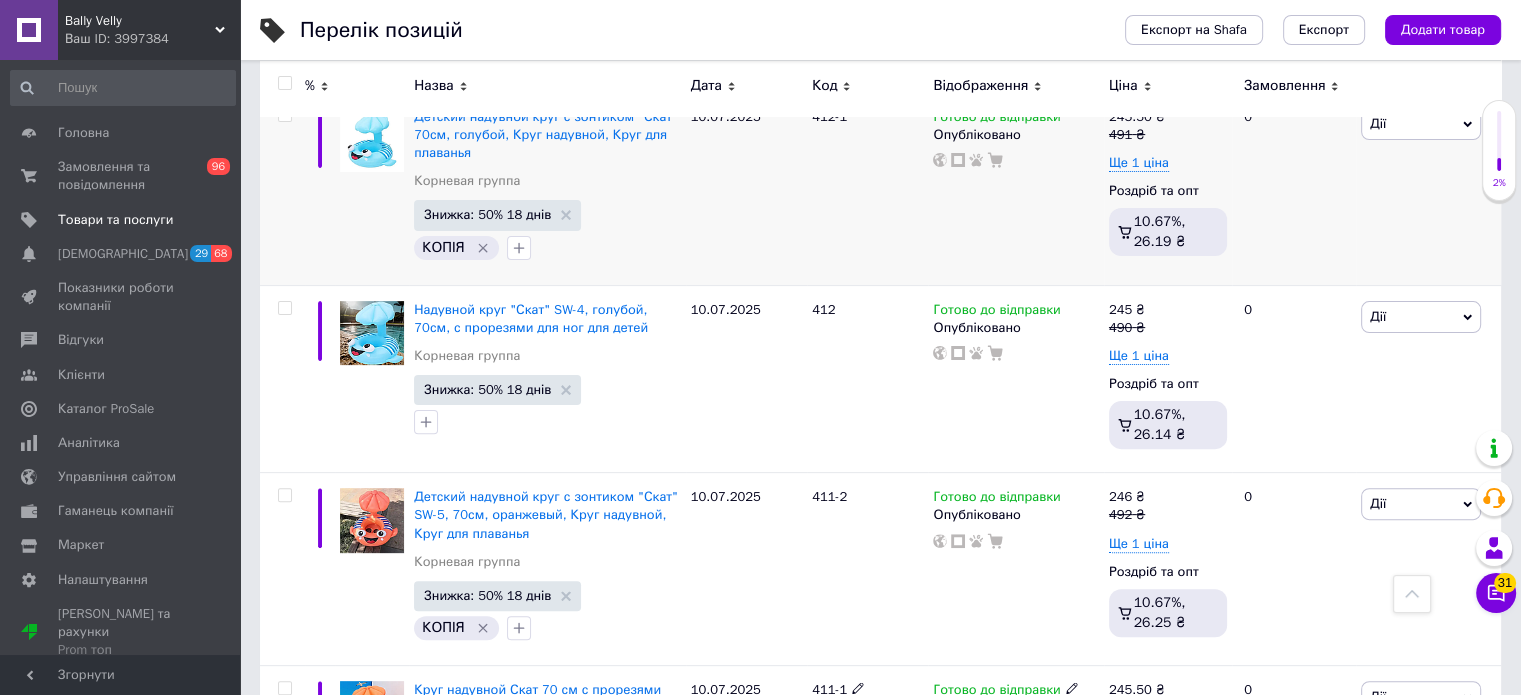 scroll, scrollTop: 120, scrollLeft: 0, axis: vertical 